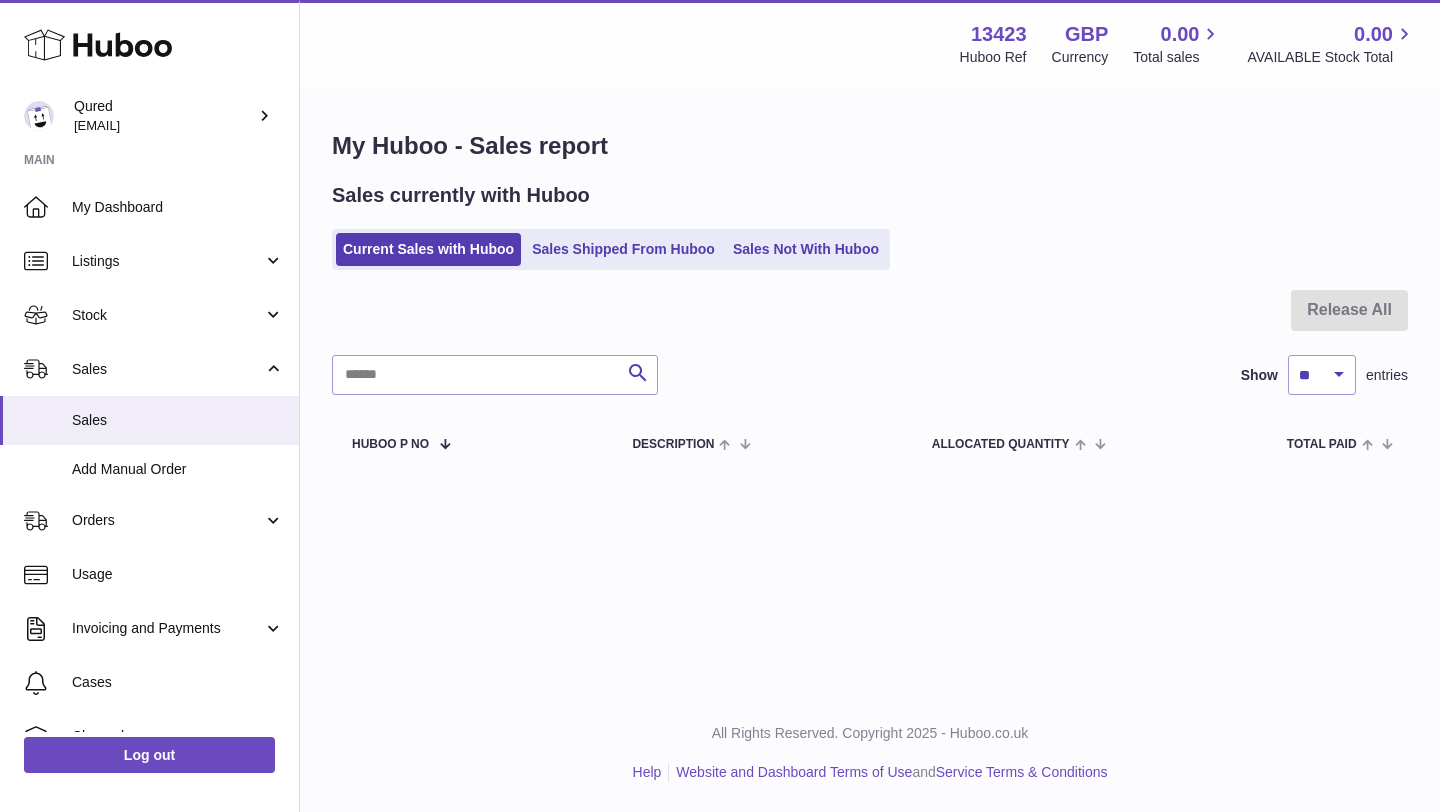 scroll, scrollTop: 0, scrollLeft: 0, axis: both 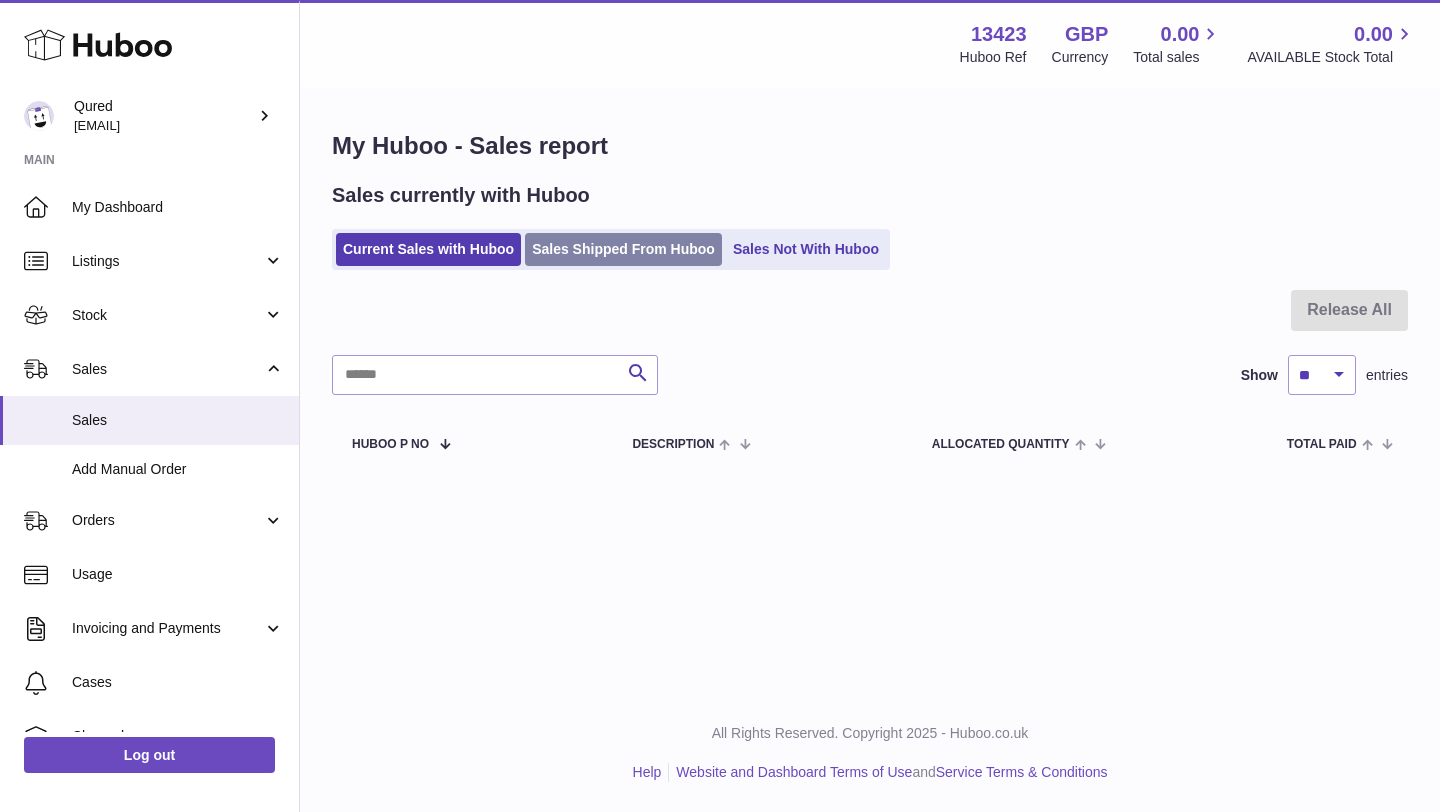 click on "Sales Shipped From Huboo" at bounding box center [623, 249] 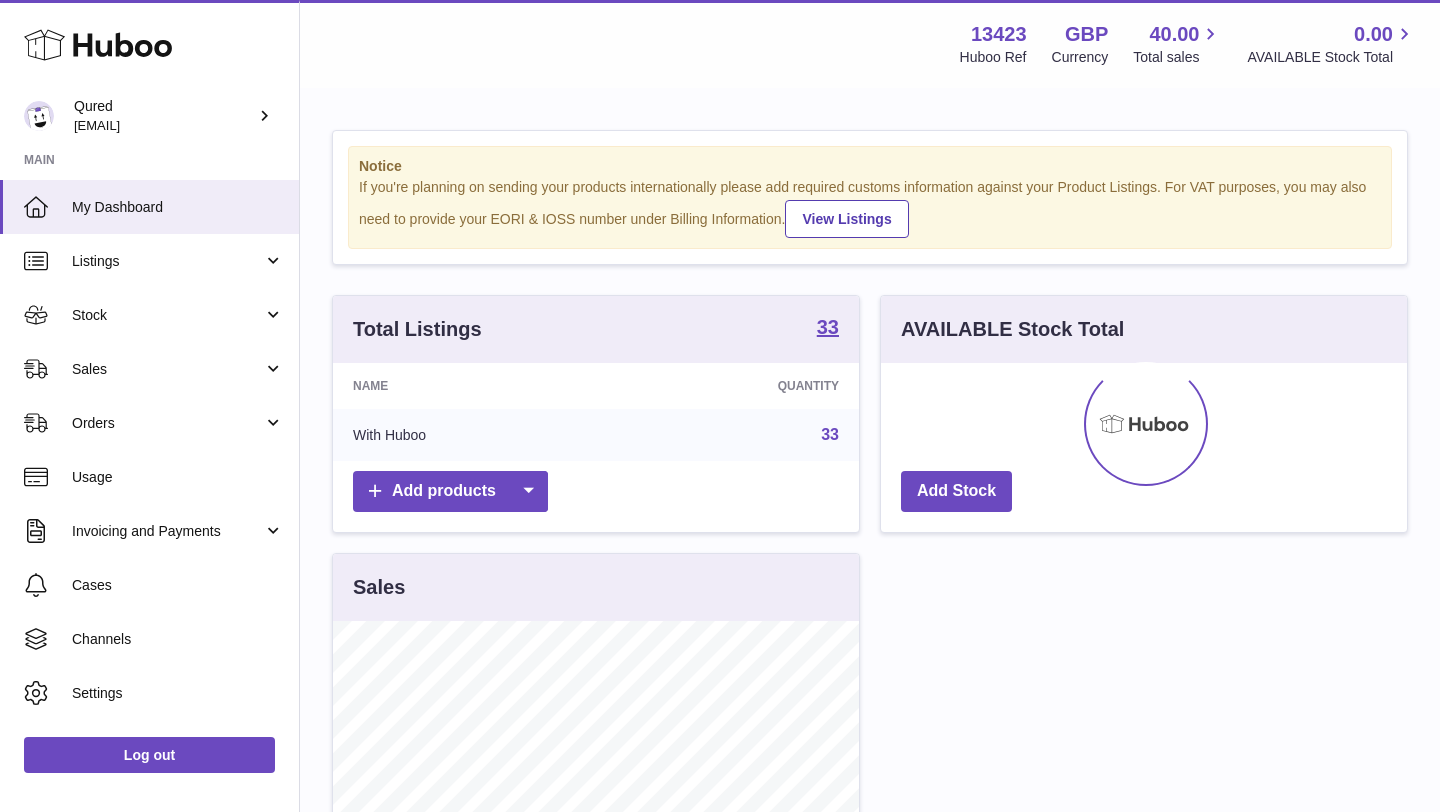 scroll, scrollTop: 0, scrollLeft: 0, axis: both 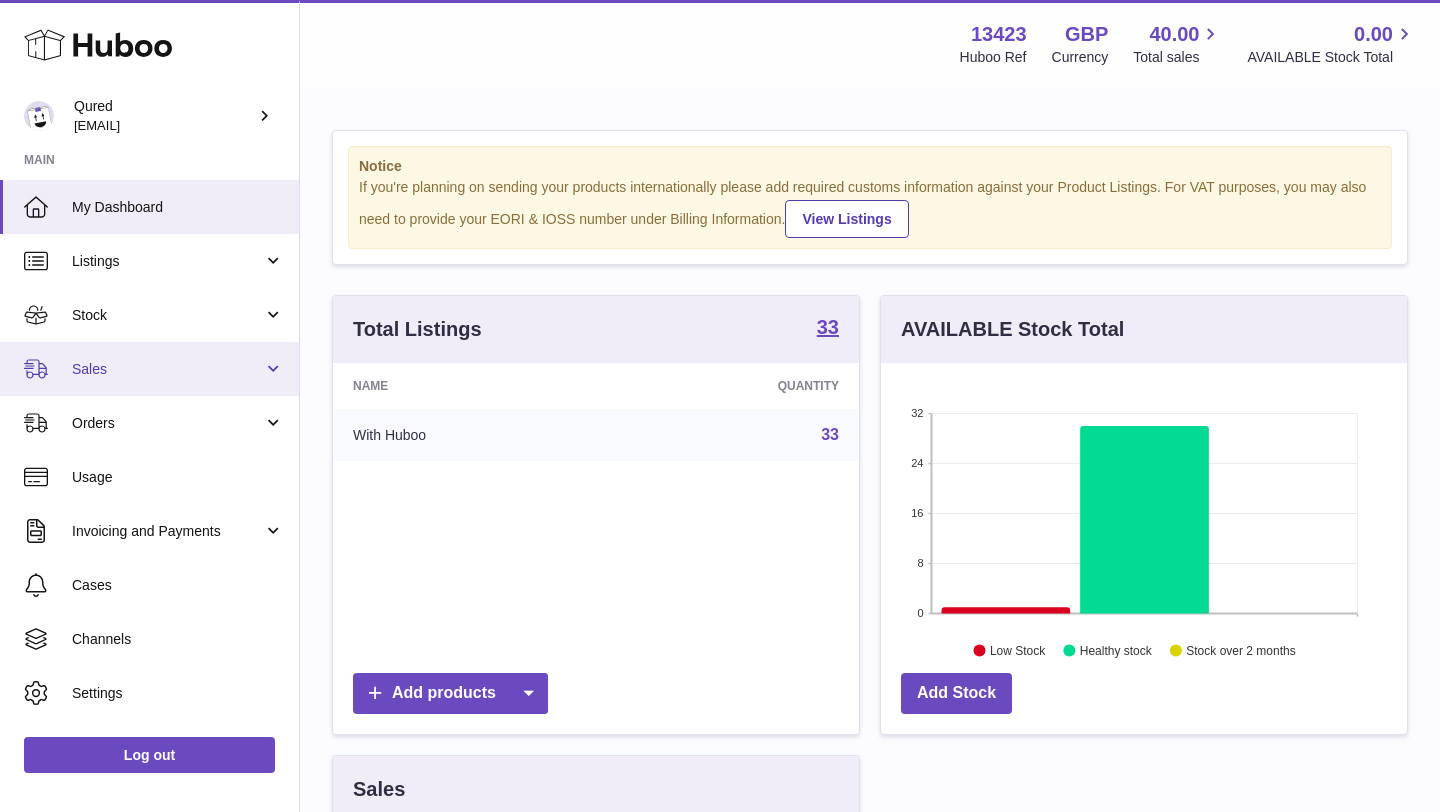 click on "Sales" at bounding box center (167, 369) 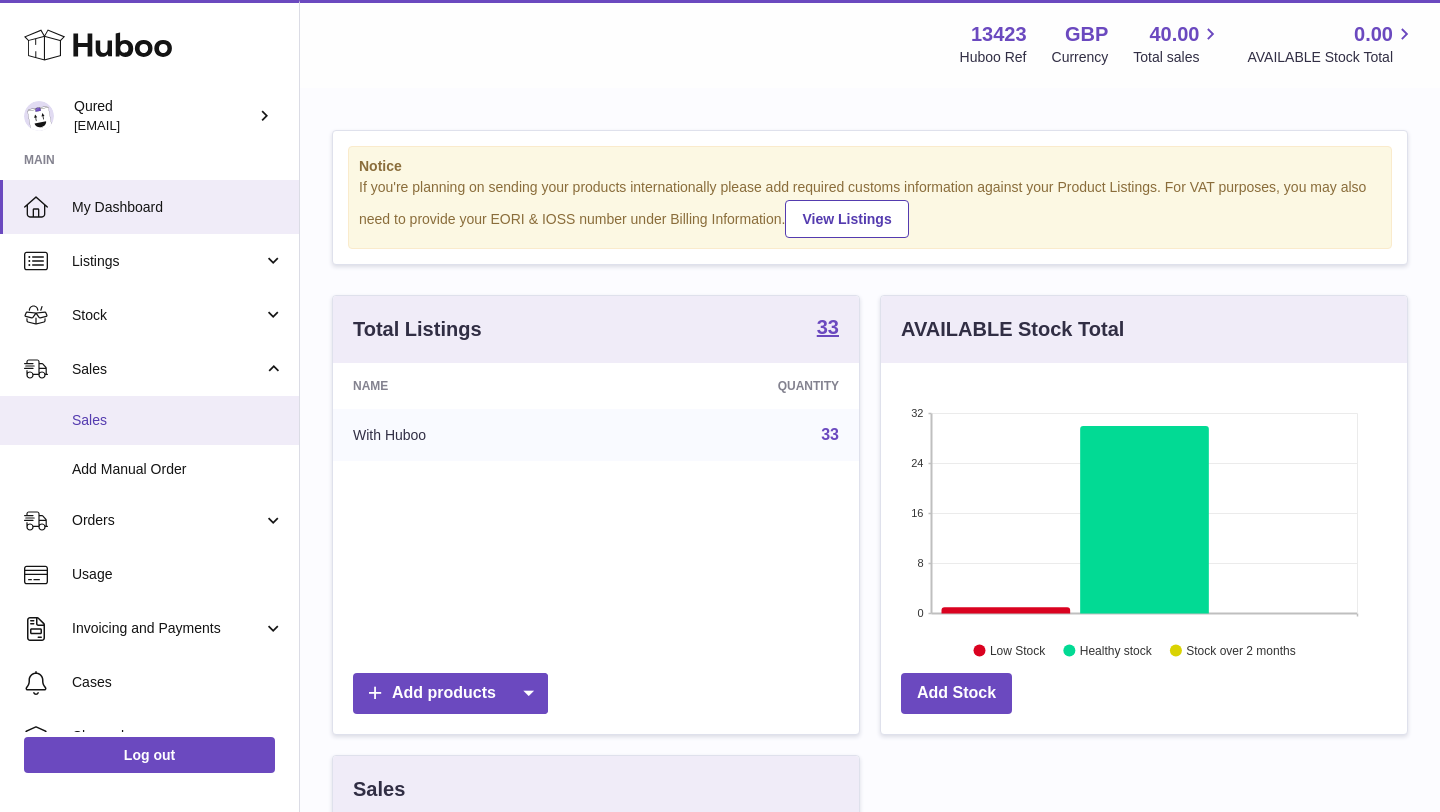 click on "Sales" at bounding box center [178, 420] 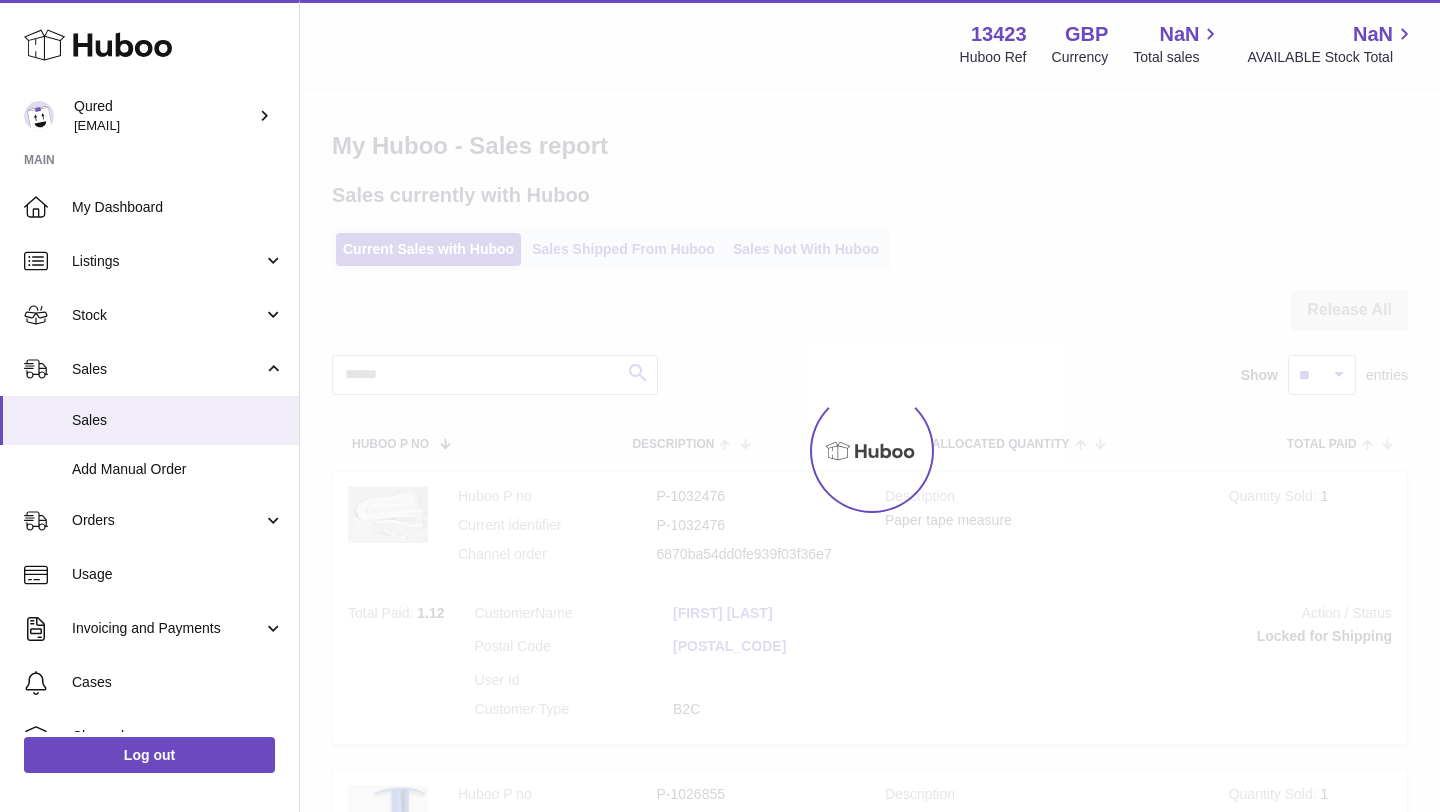 scroll, scrollTop: 0, scrollLeft: 0, axis: both 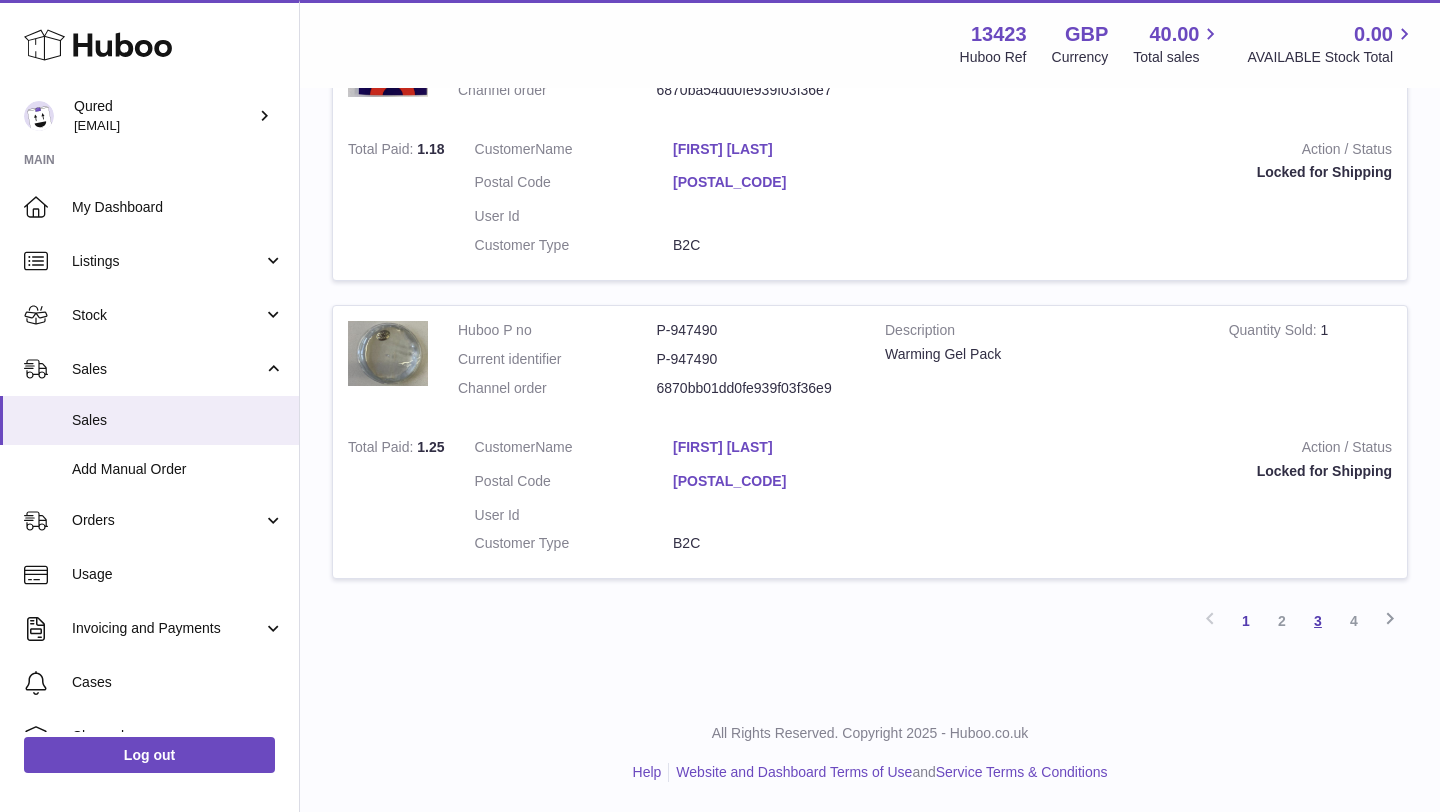 click on "3" at bounding box center [1318, 621] 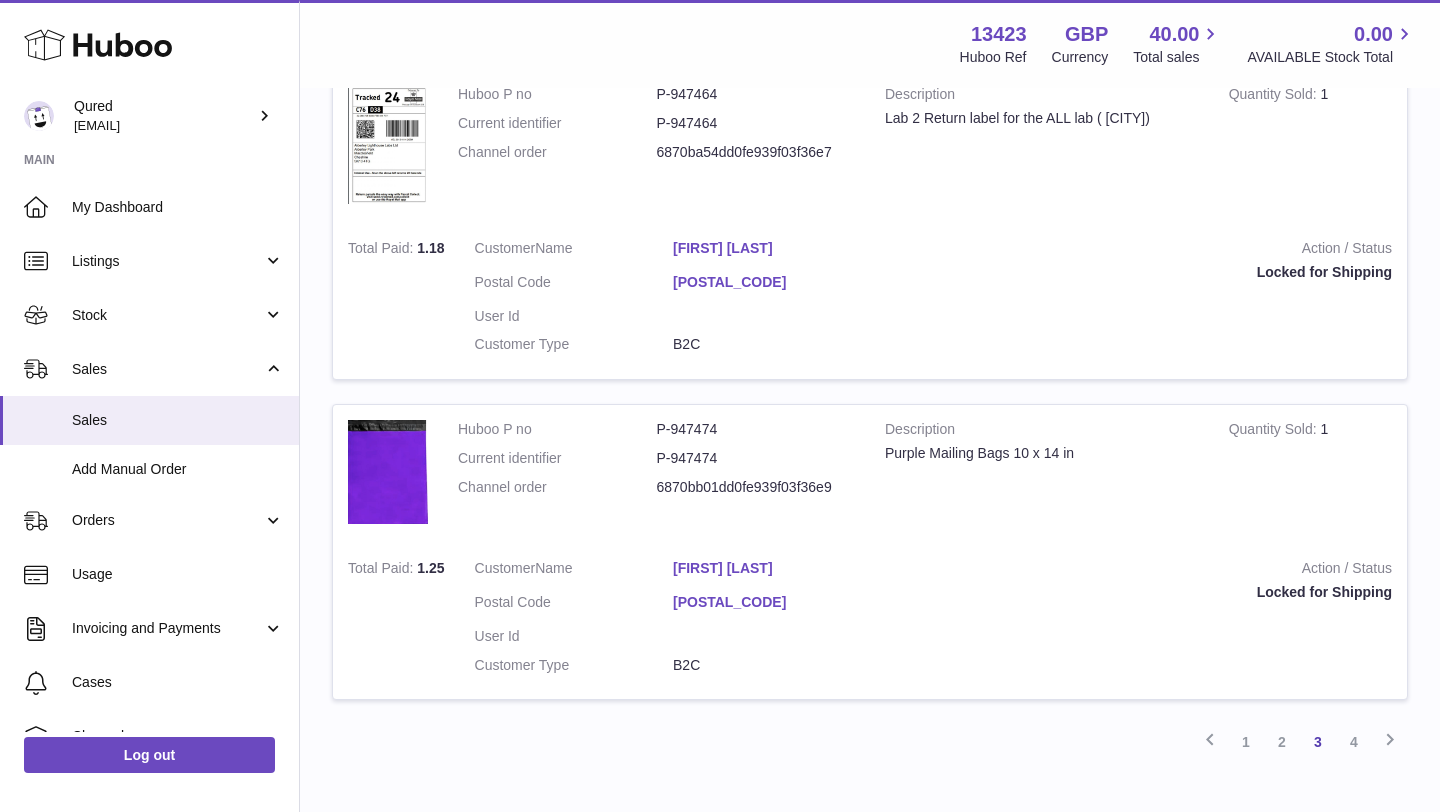 scroll, scrollTop: 2840, scrollLeft: 0, axis: vertical 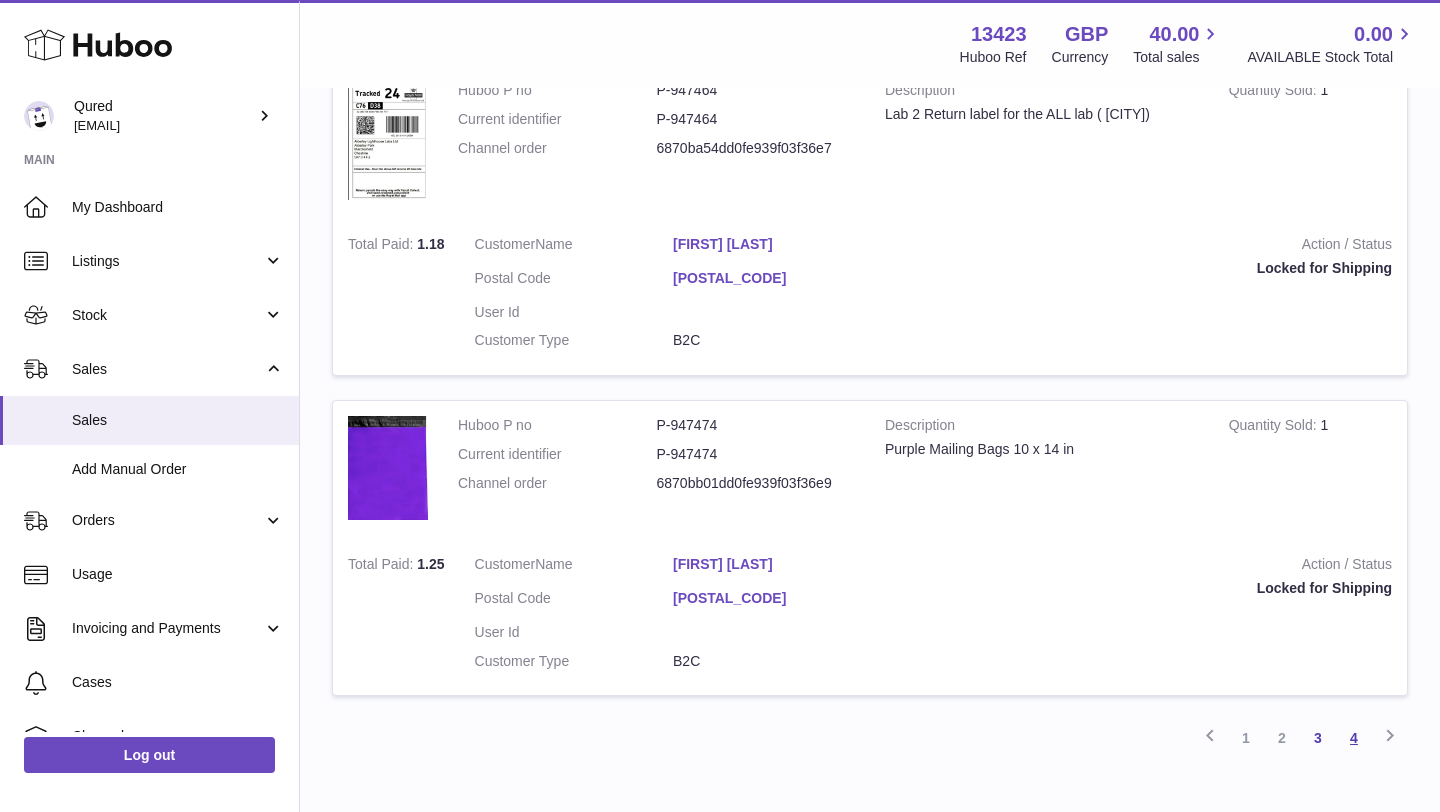 click on "4" at bounding box center (1354, 738) 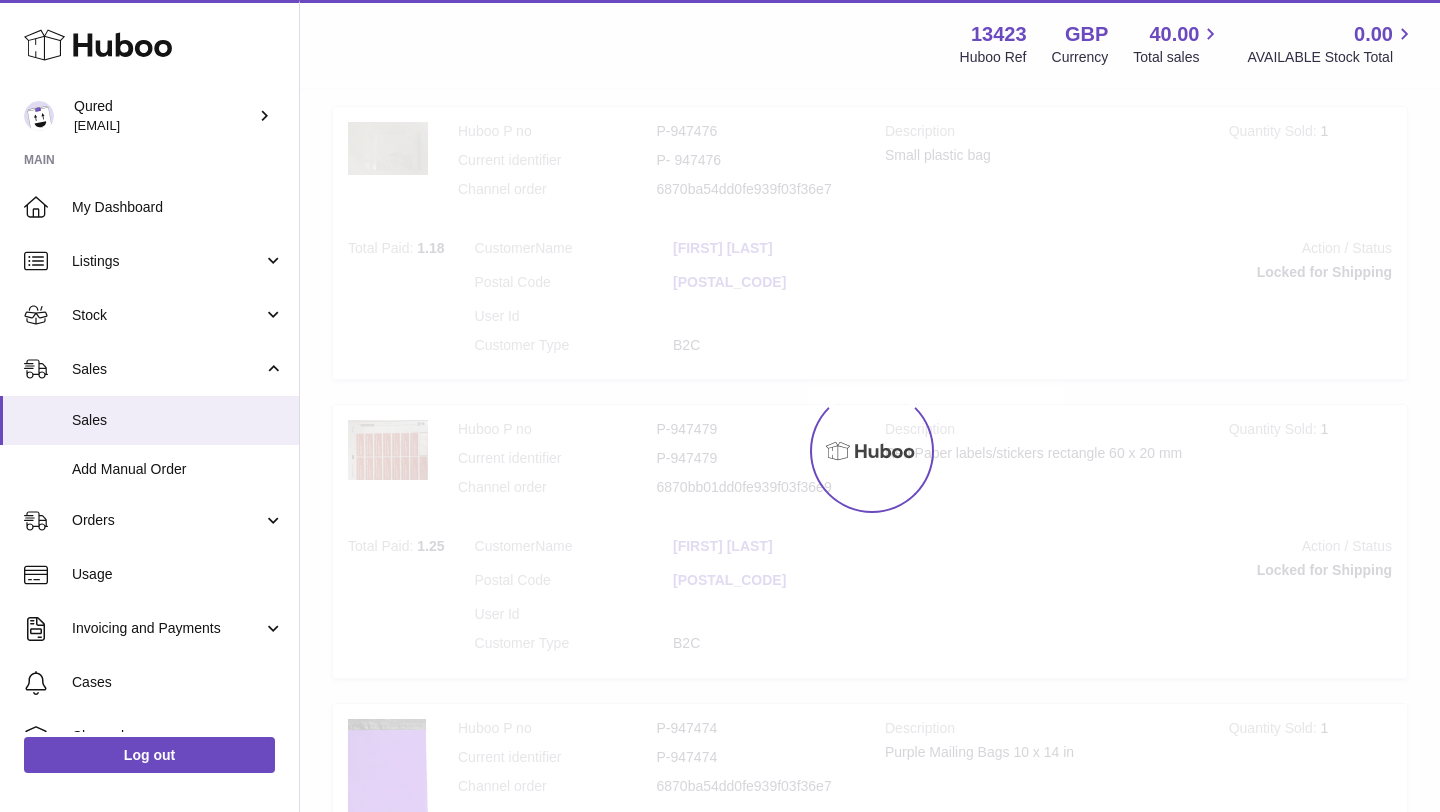 scroll, scrollTop: 90, scrollLeft: 0, axis: vertical 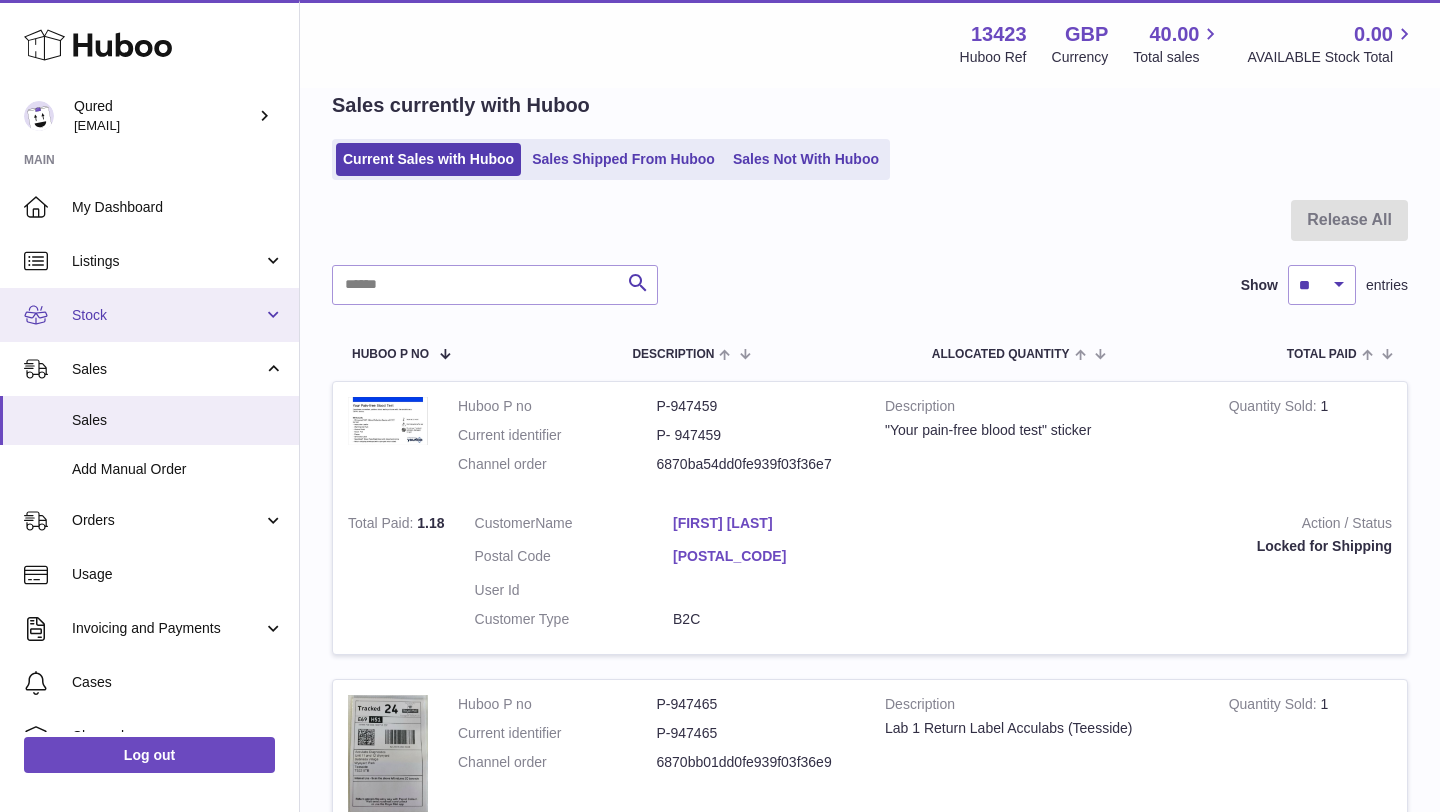 click on "Stock" at bounding box center [167, 315] 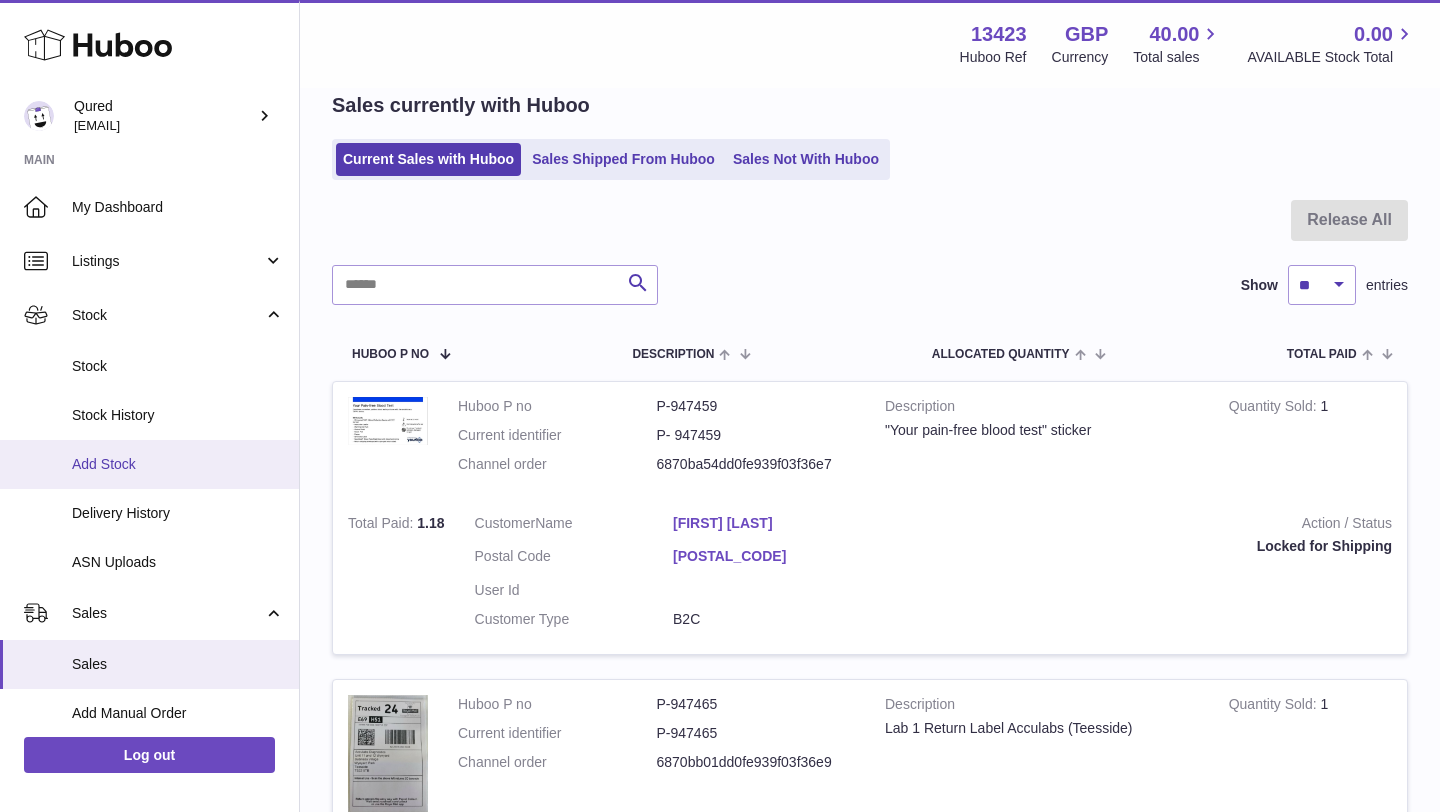 click on "Add Stock" at bounding box center [149, 464] 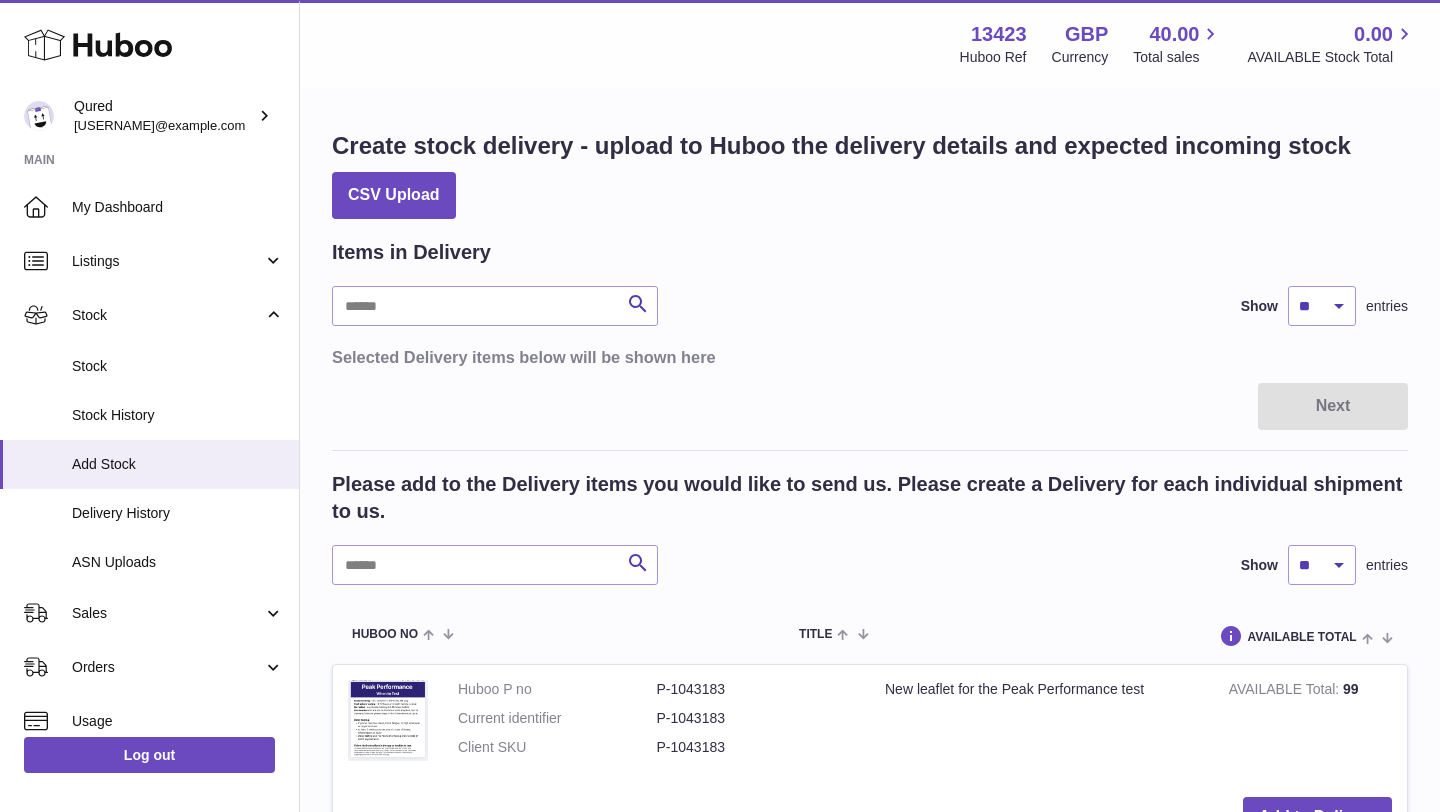scroll, scrollTop: 0, scrollLeft: 0, axis: both 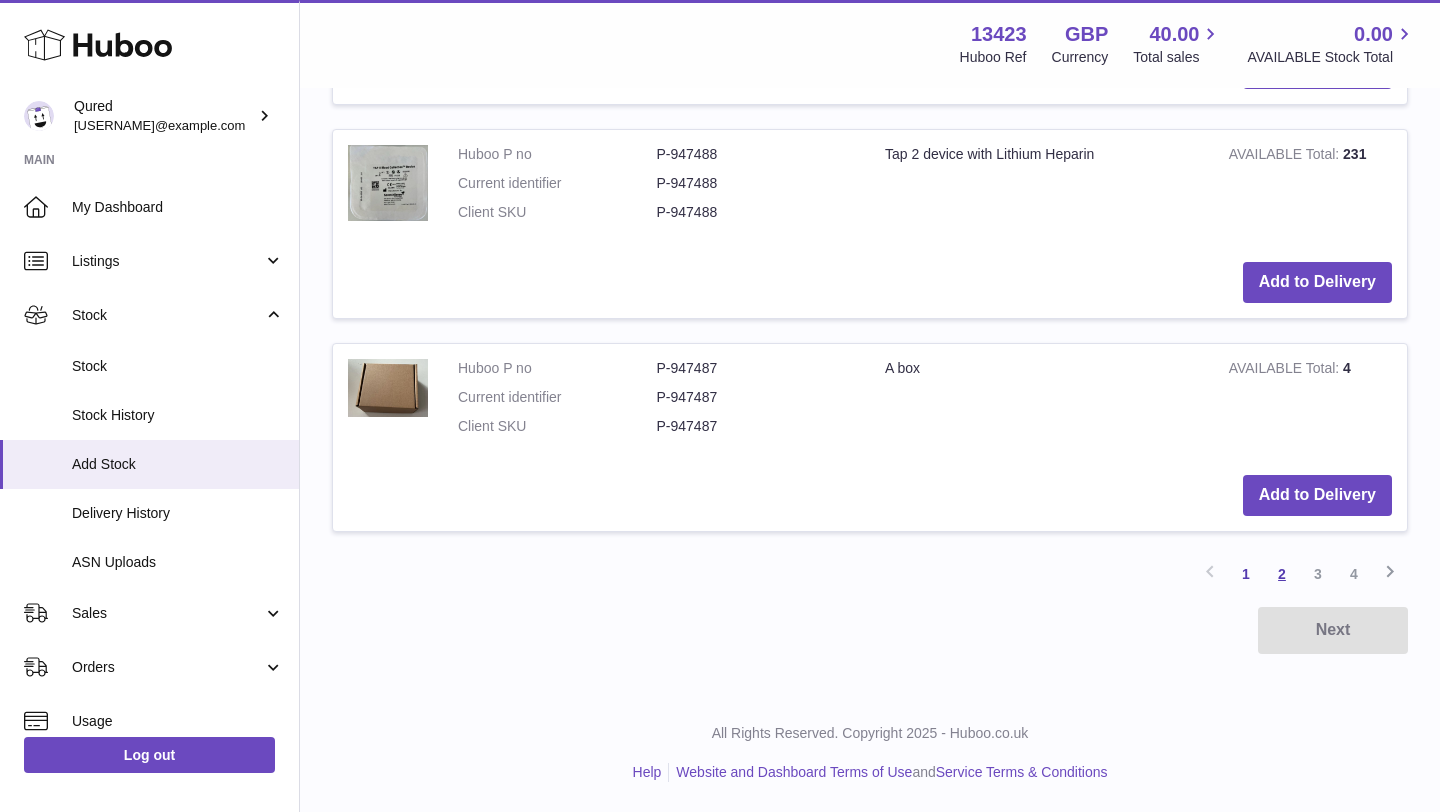 click on "2" at bounding box center [1282, 574] 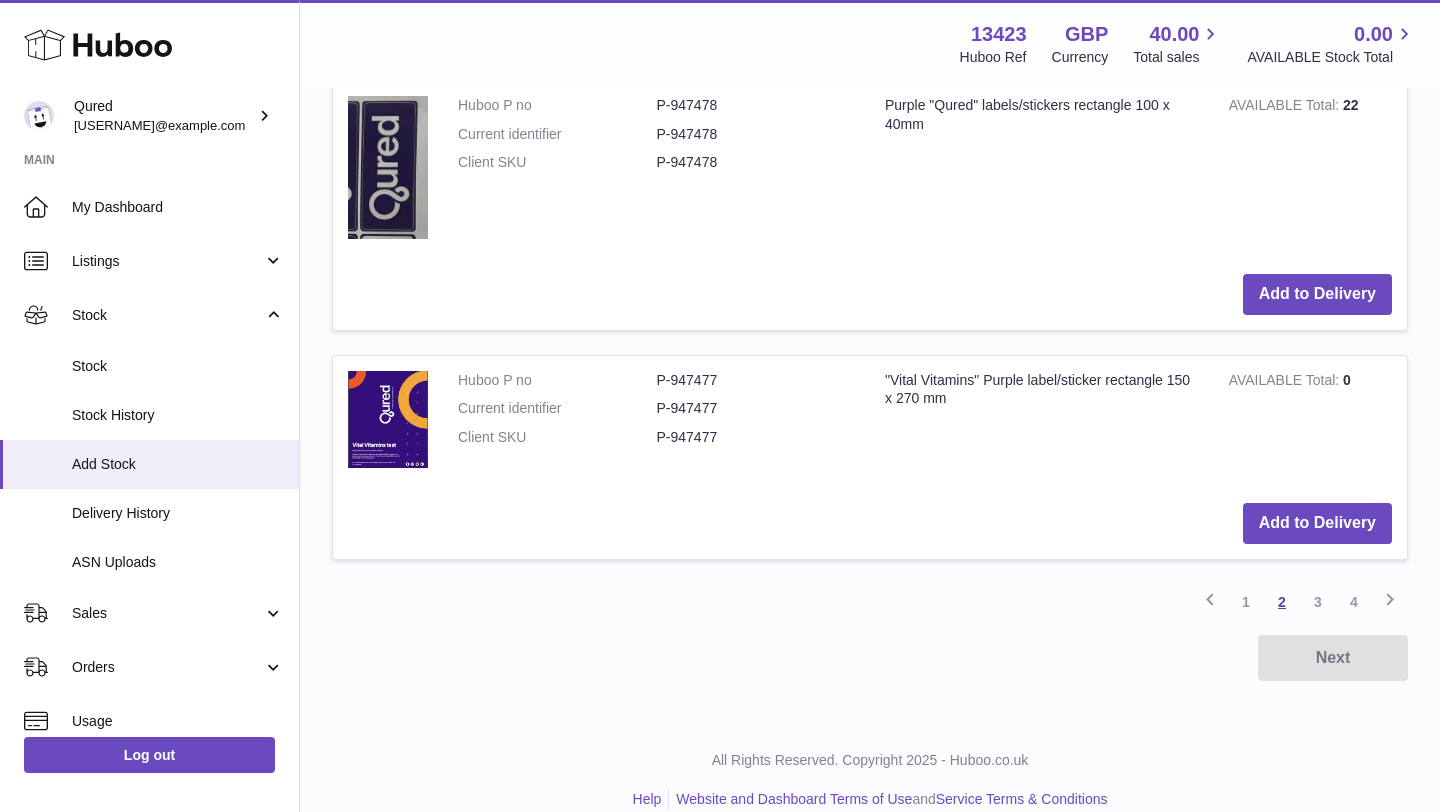 scroll, scrollTop: 2347, scrollLeft: 0, axis: vertical 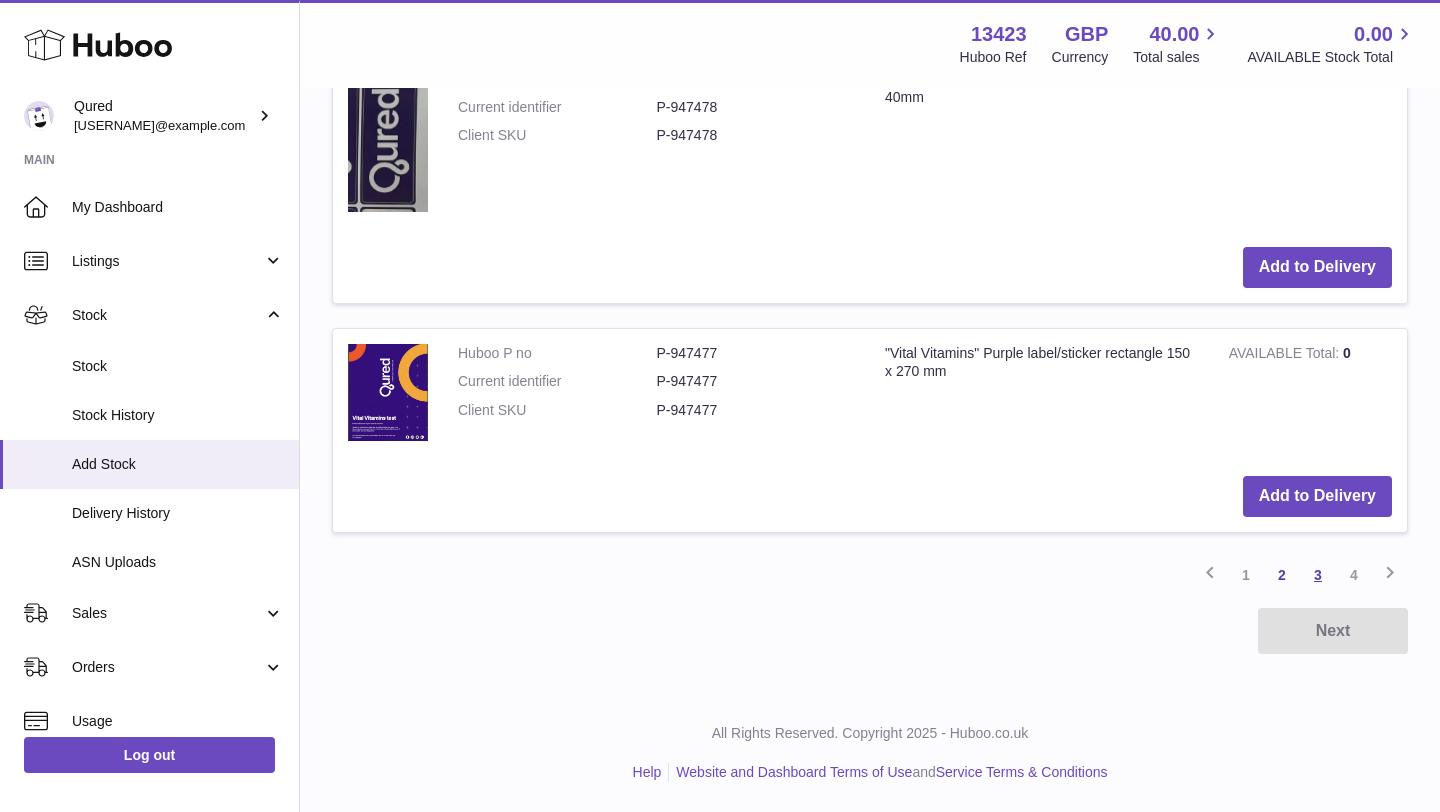 click on "3" at bounding box center [1318, 575] 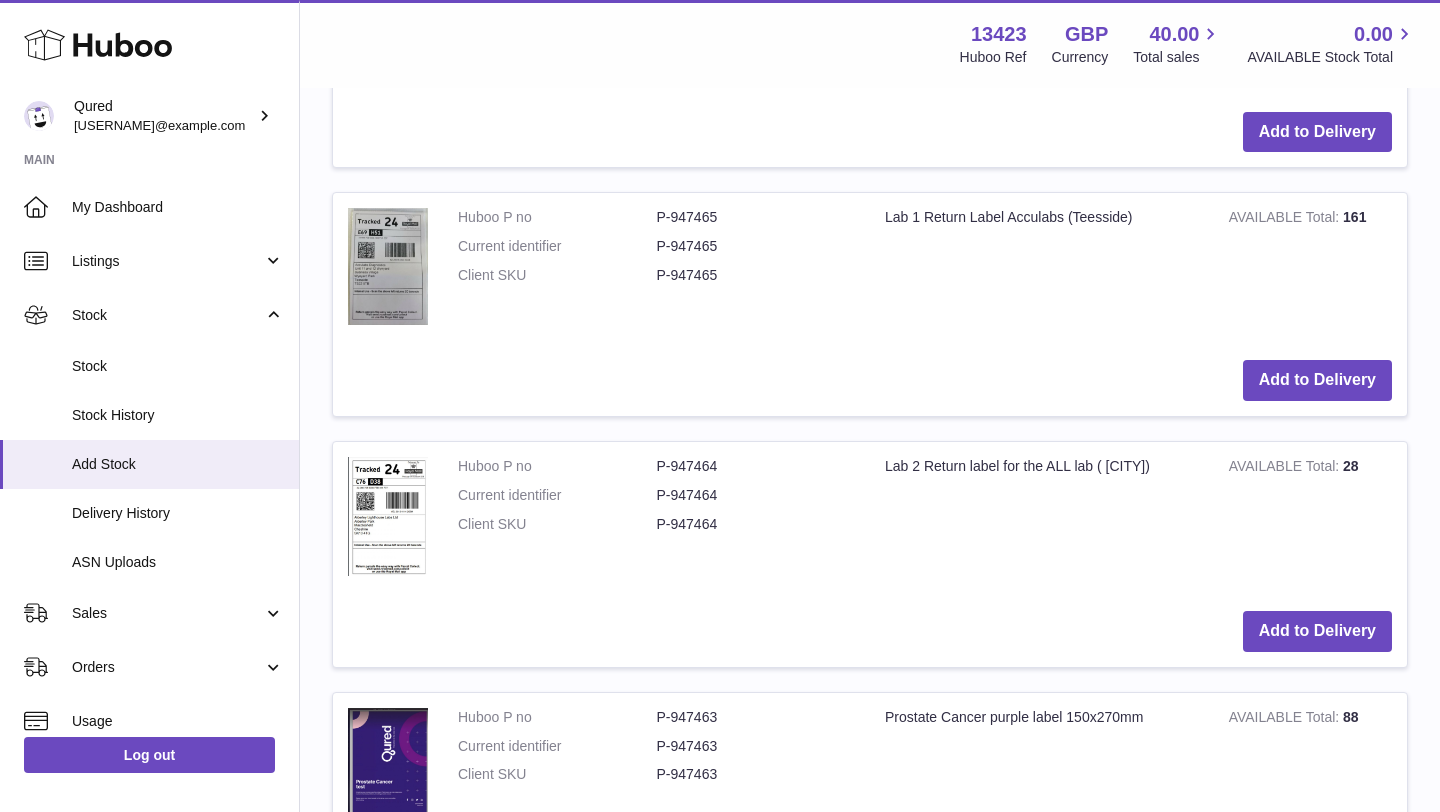 scroll, scrollTop: 1413, scrollLeft: 0, axis: vertical 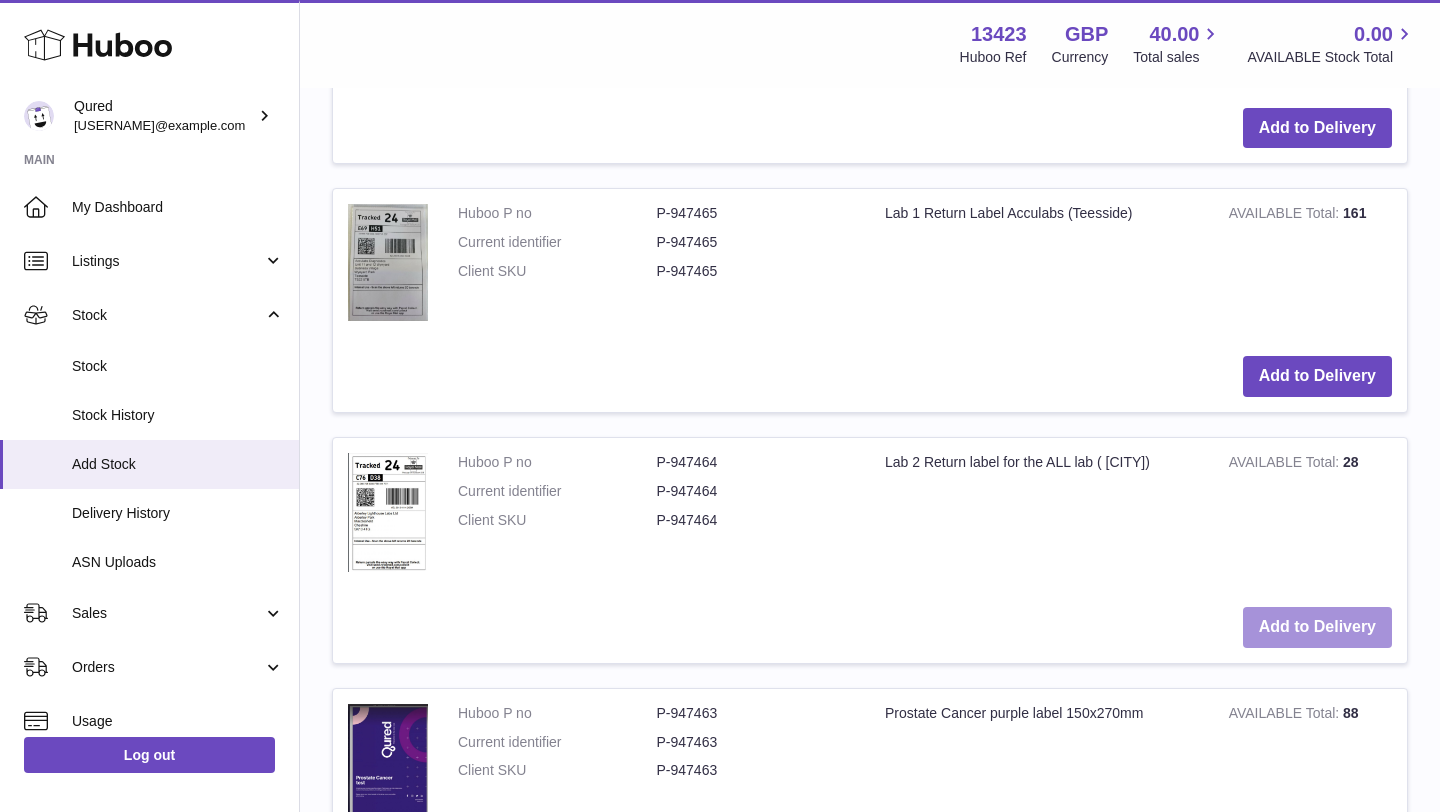 click on "Add to Delivery" at bounding box center (1317, 627) 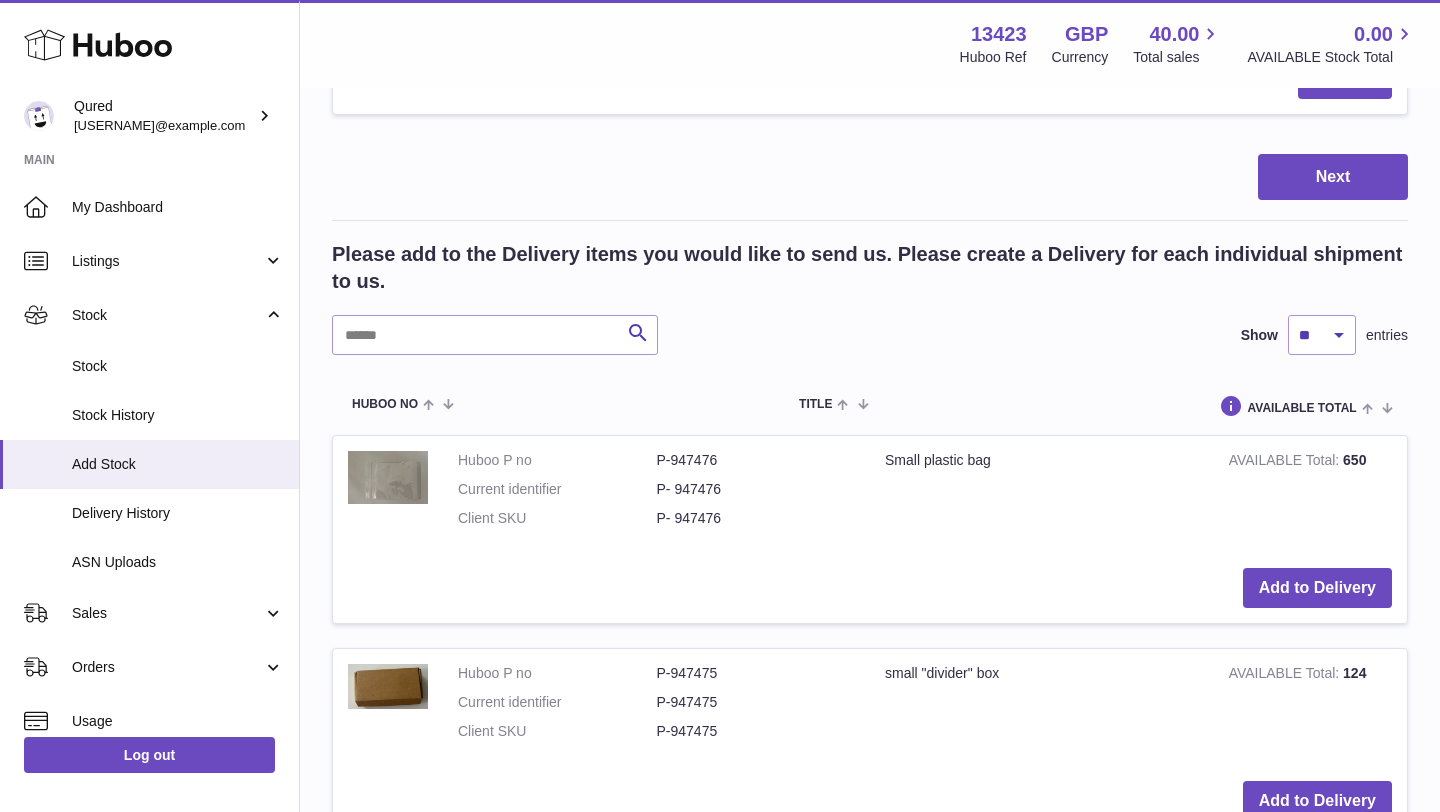 scroll, scrollTop: 0, scrollLeft: 0, axis: both 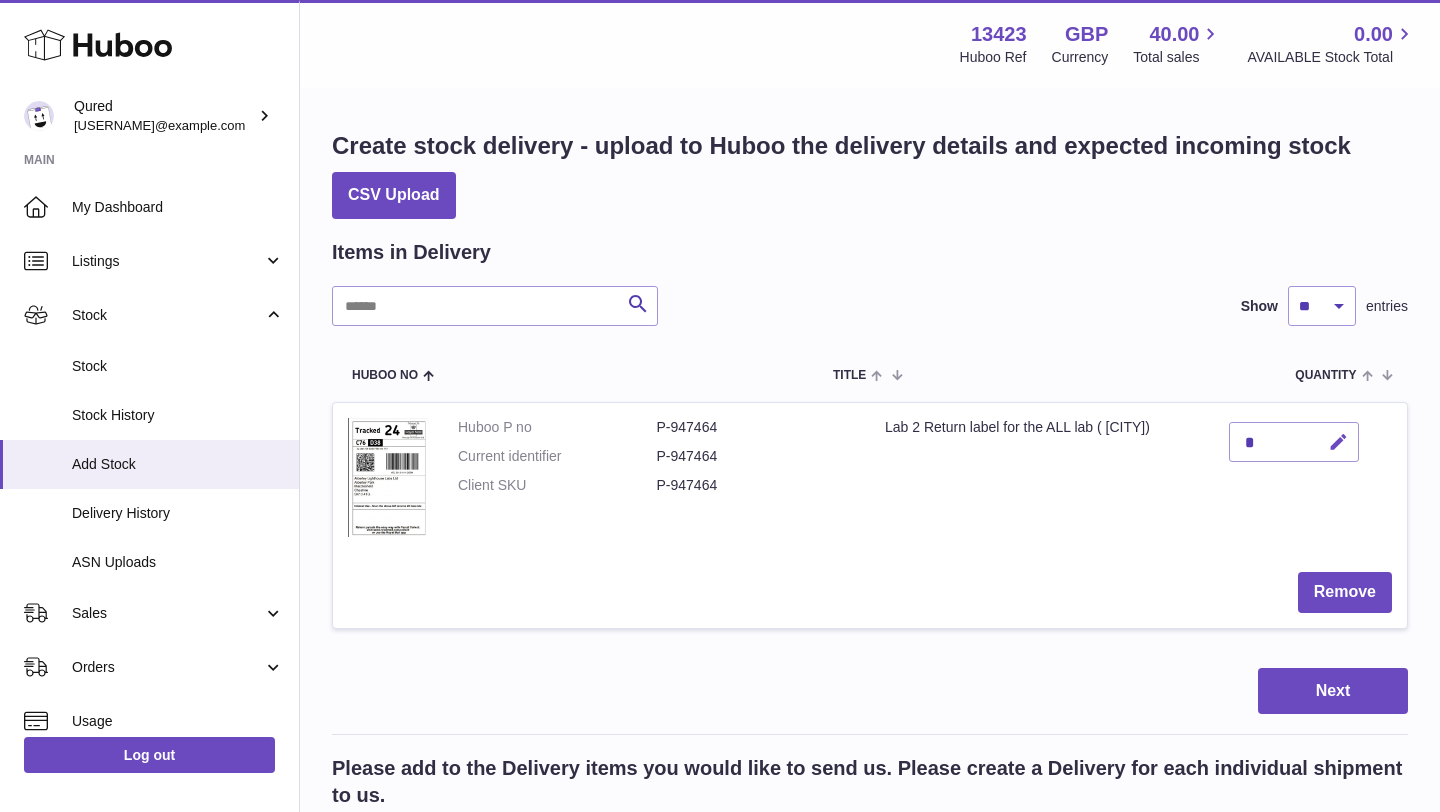 click at bounding box center [1338, 442] 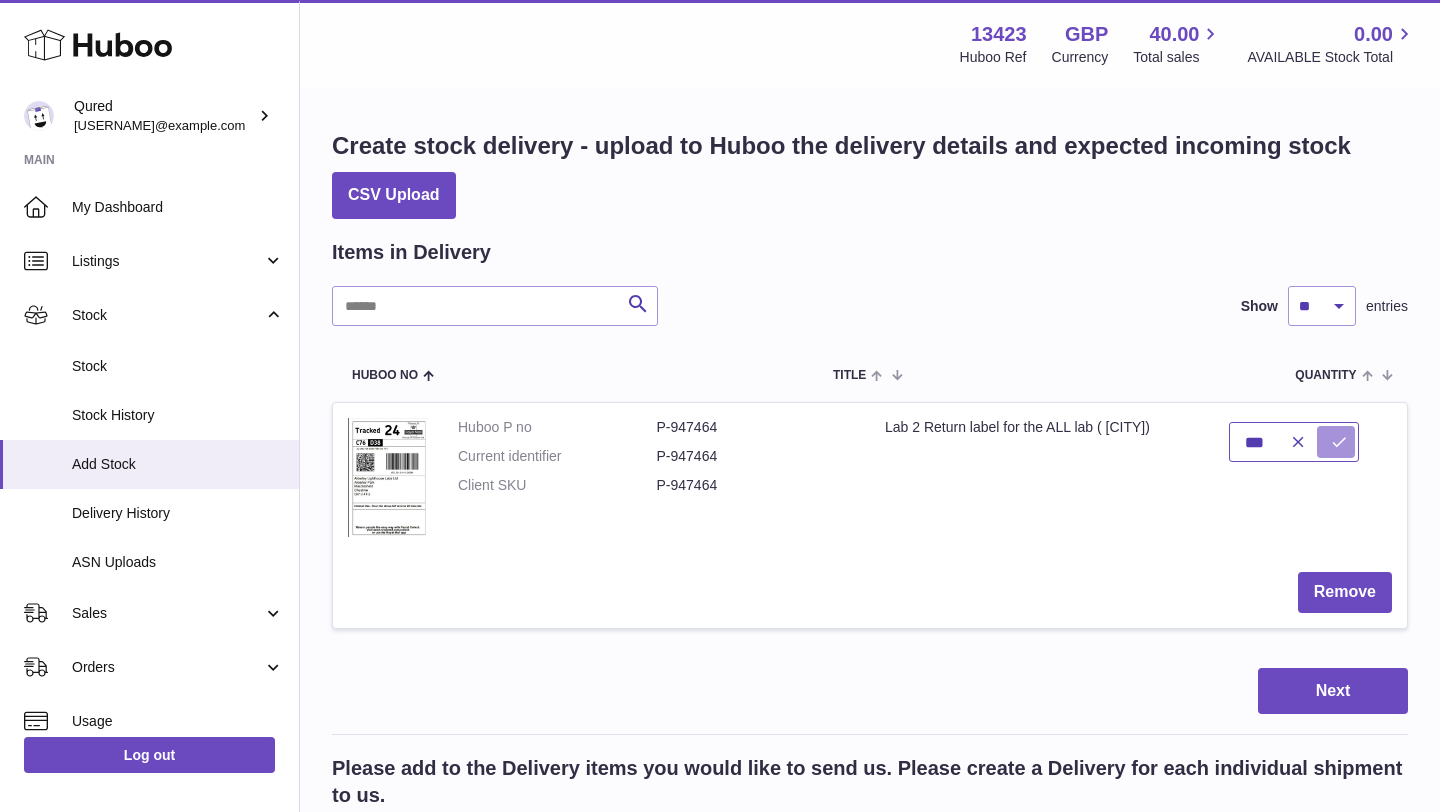 type on "***" 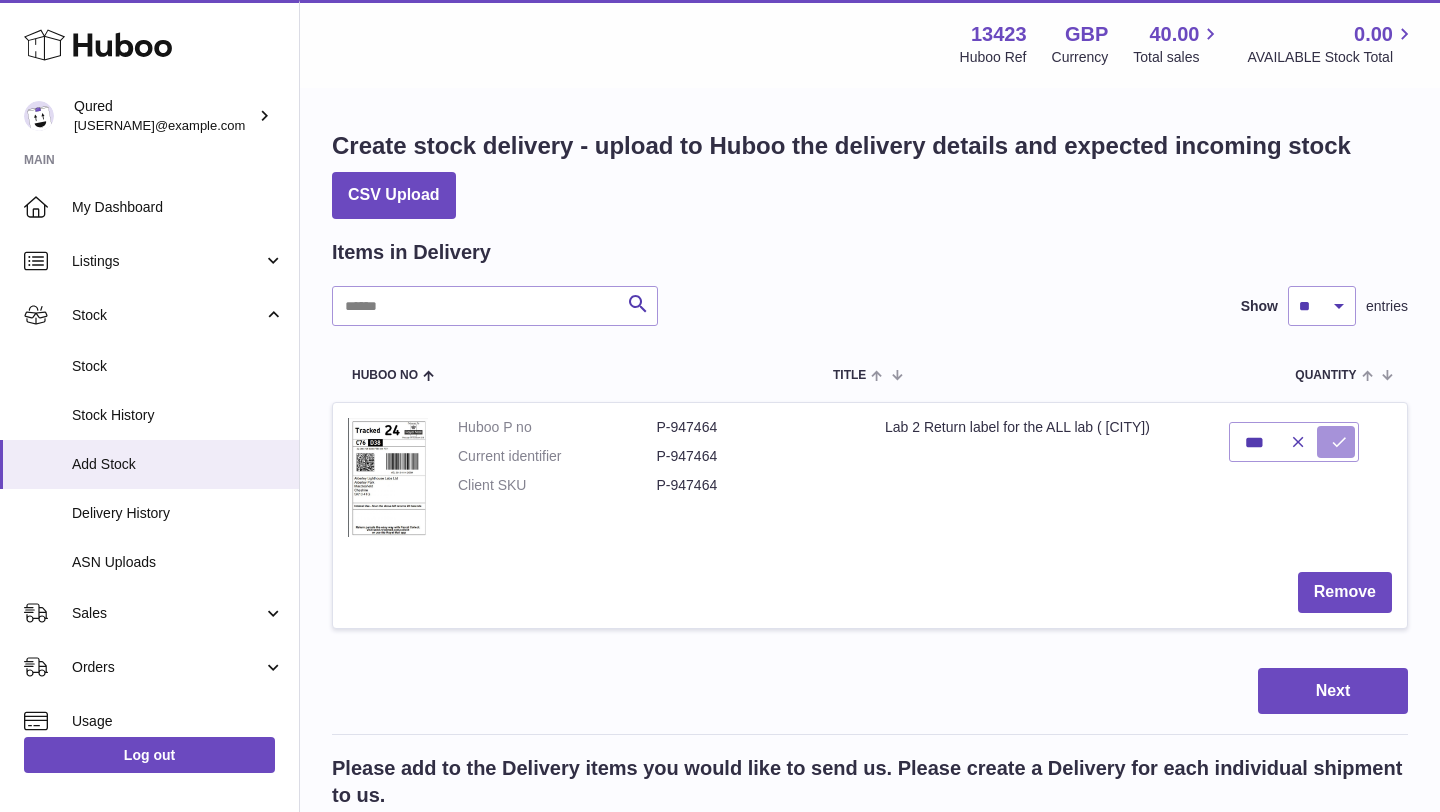 click at bounding box center (1339, 442) 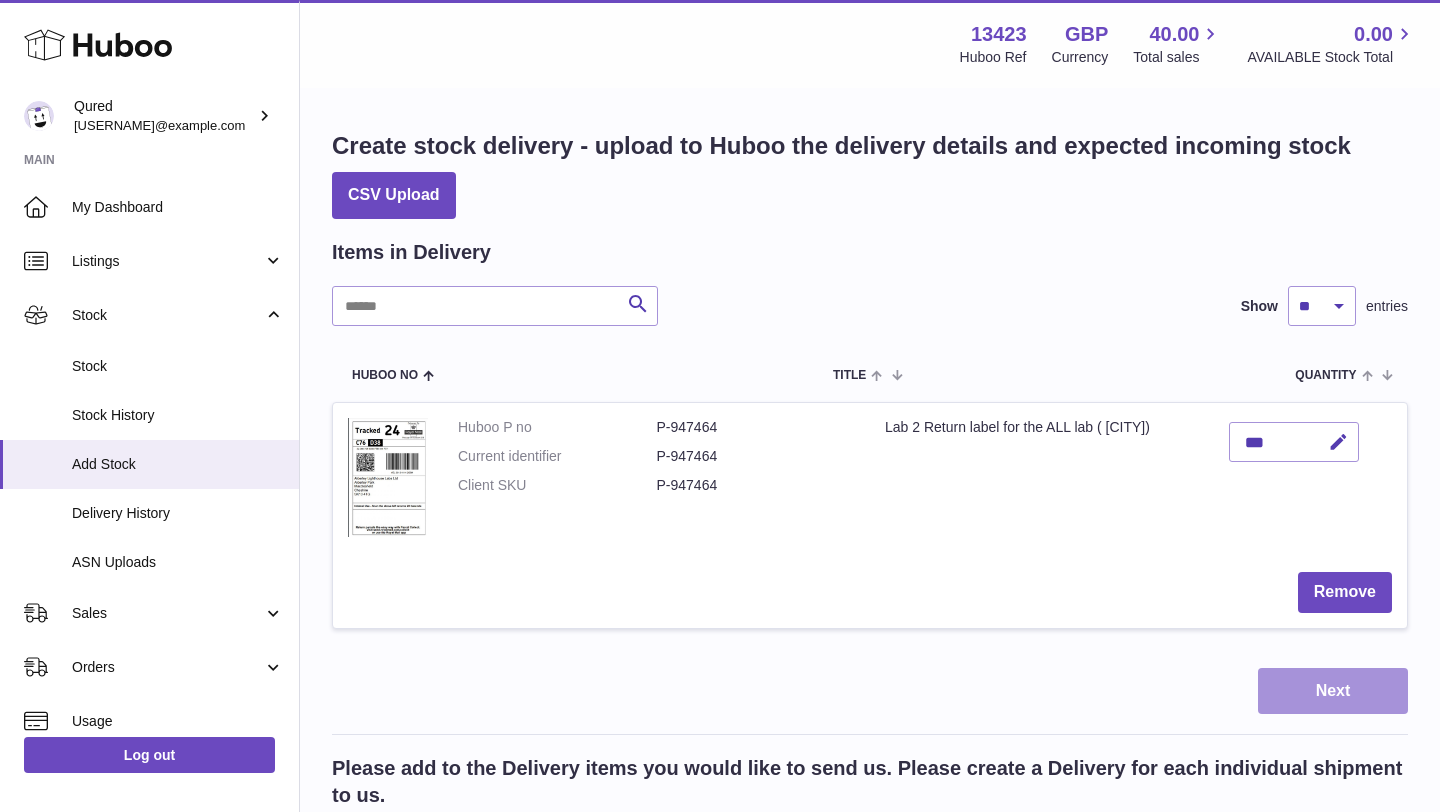 click on "Next" at bounding box center (1333, 691) 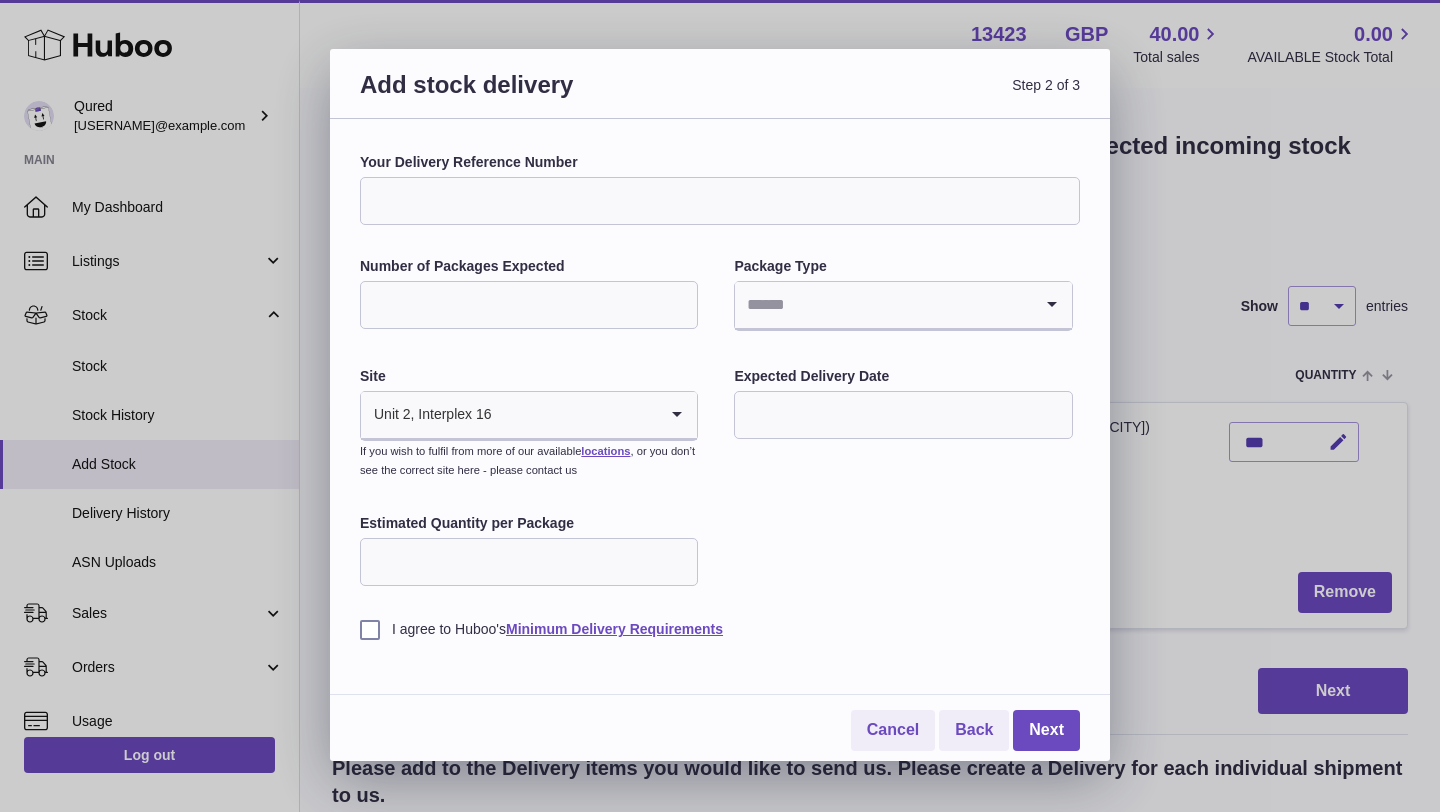 click on "Number of Packages Expected" at bounding box center (529, 305) 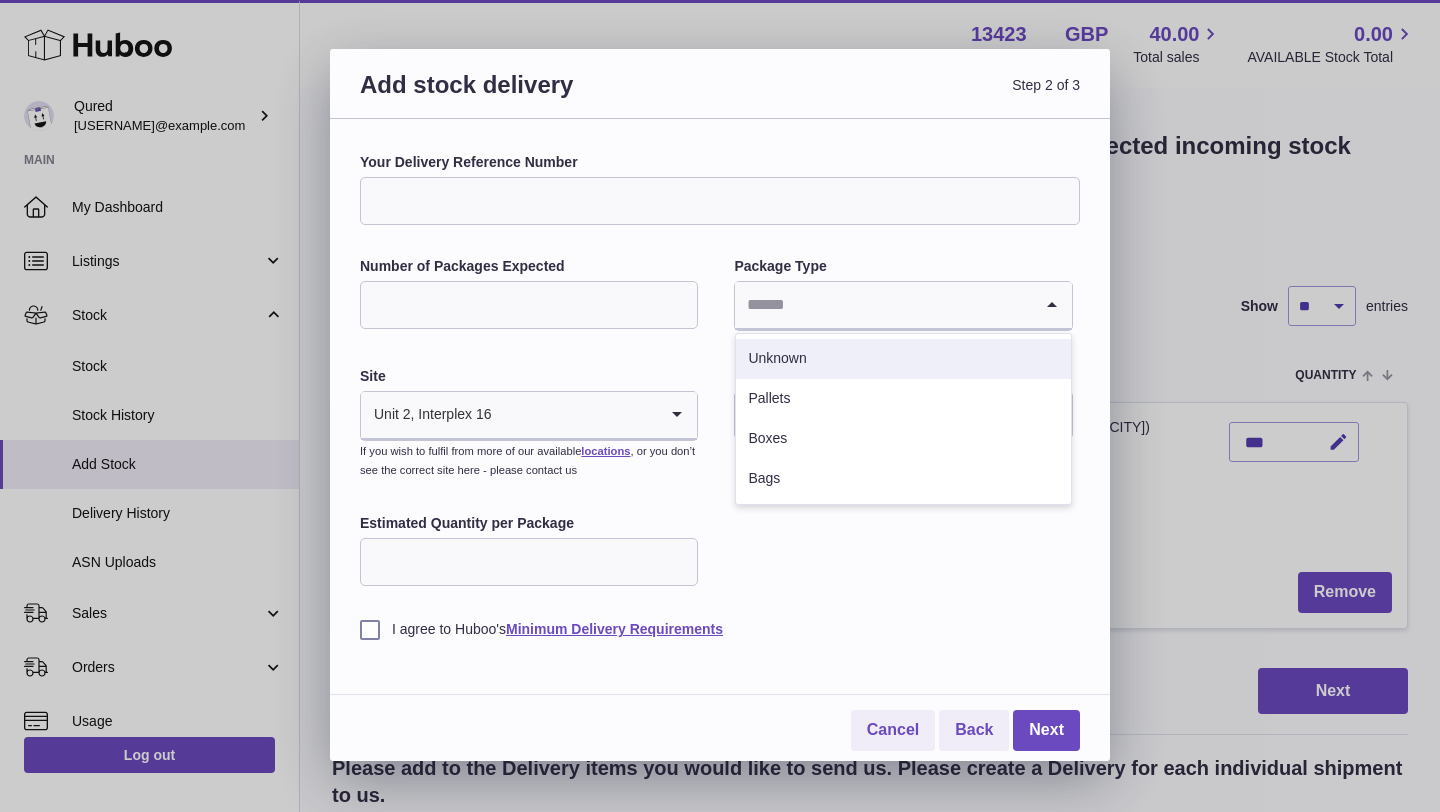 click on "Unknown" at bounding box center (903, 359) 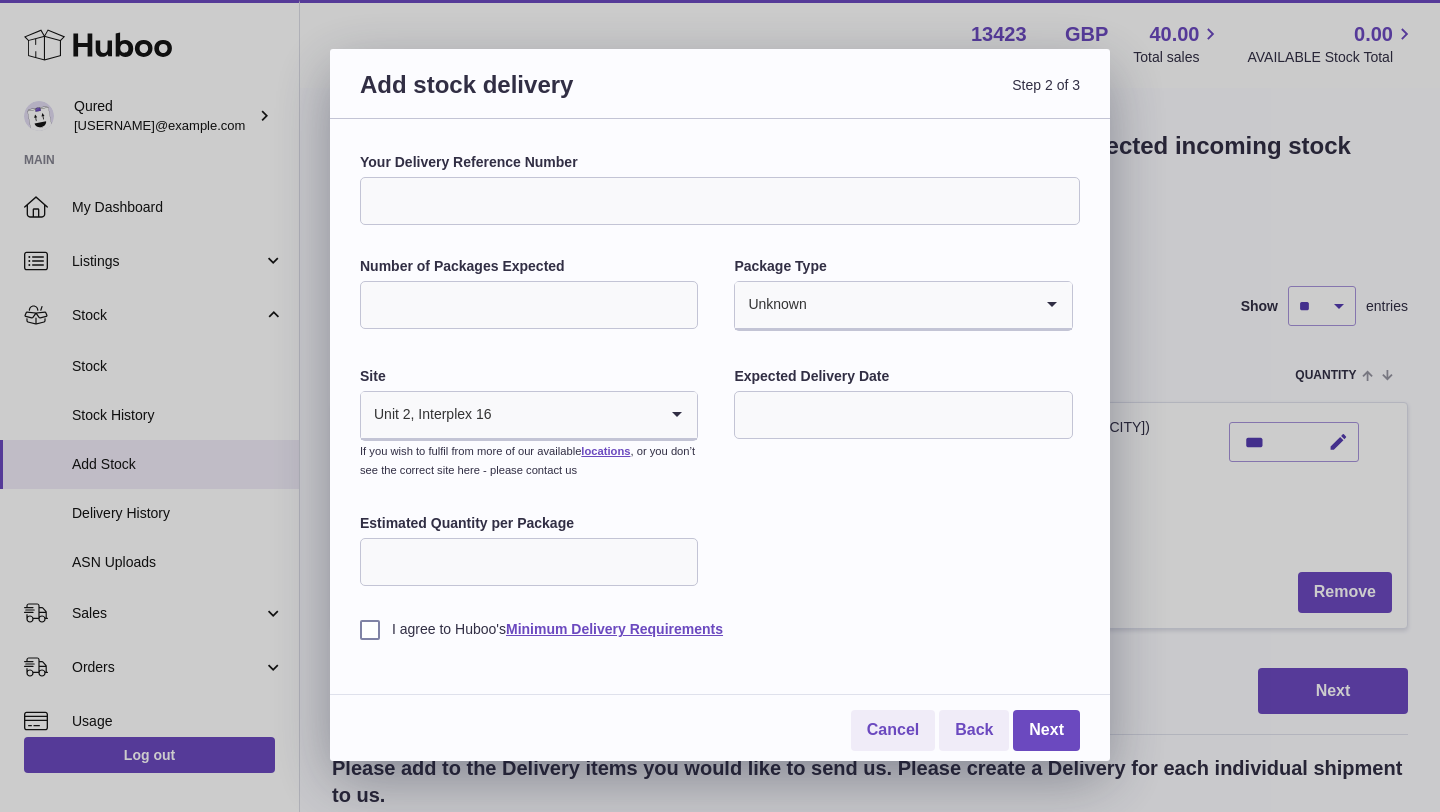 click at bounding box center (903, 415) 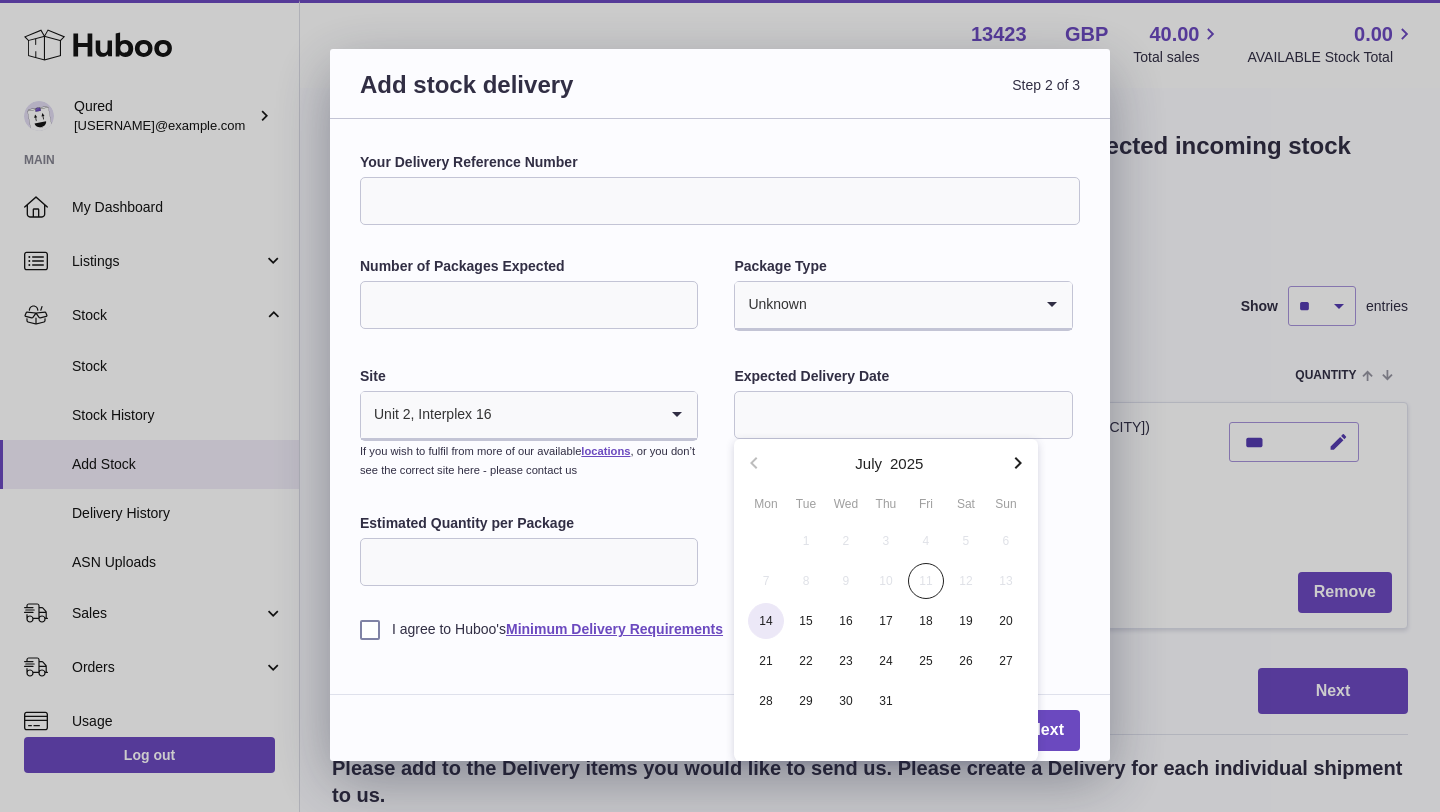 click on "14" at bounding box center (766, 621) 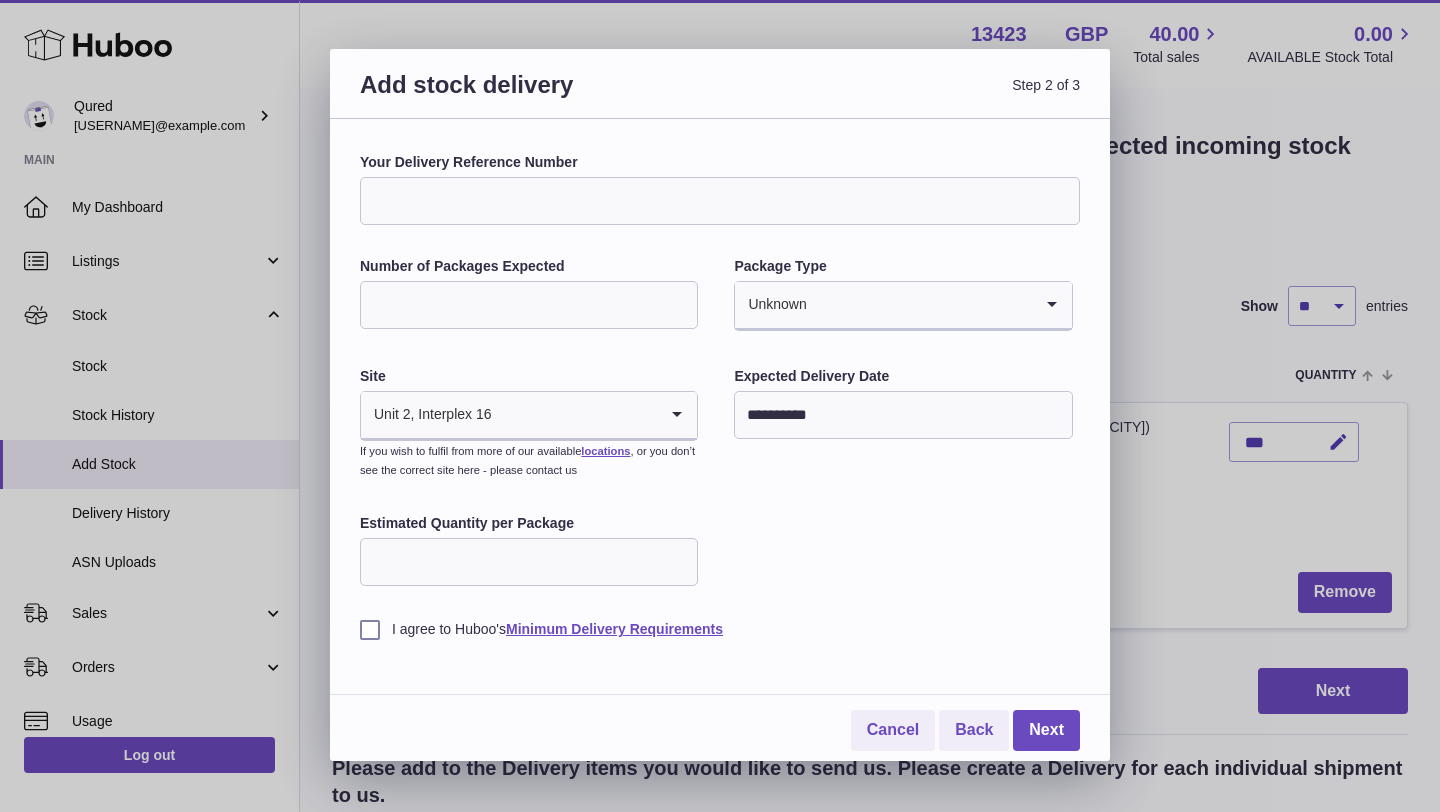 click on "Estimated Quantity per Package" at bounding box center [529, 562] 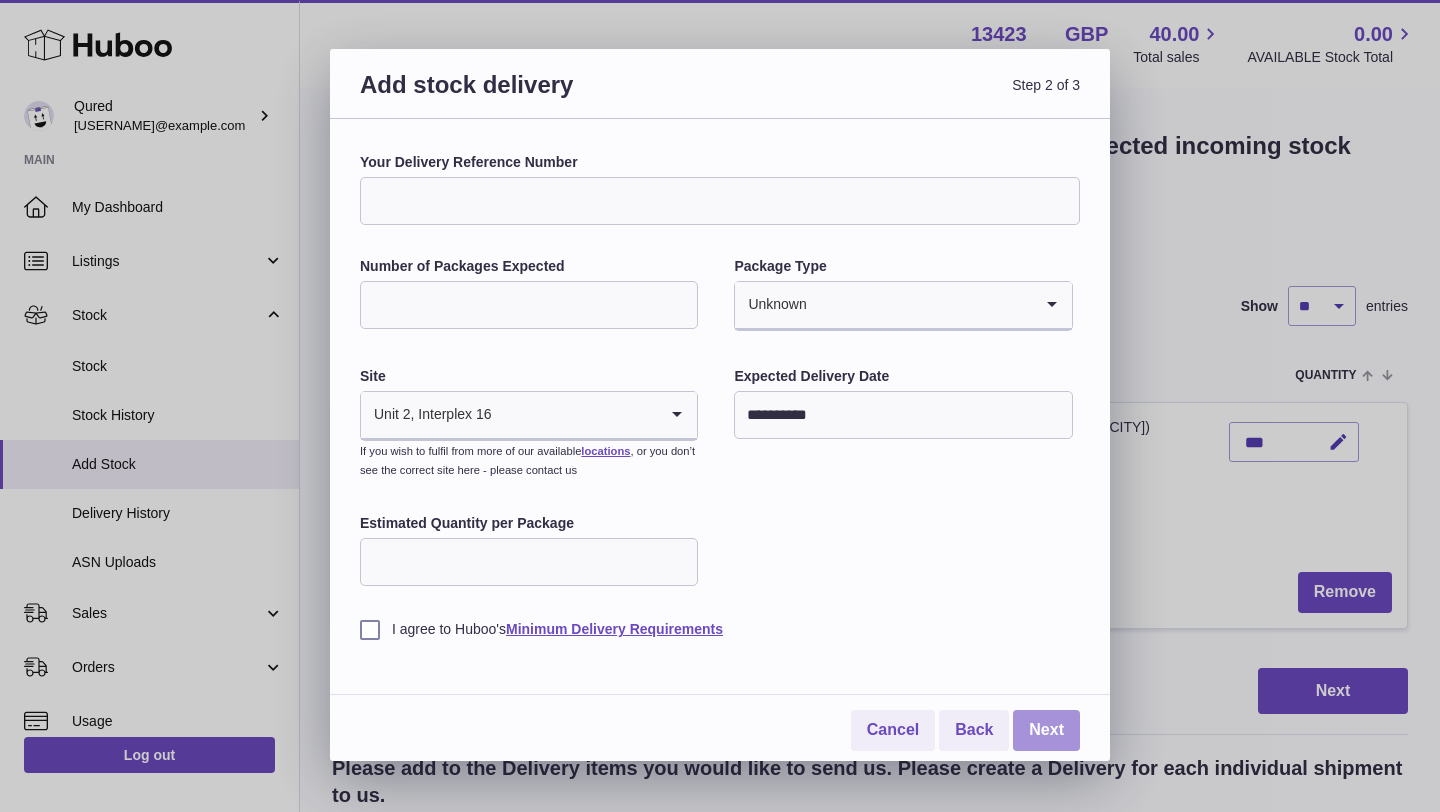 click on "Next" at bounding box center (1046, 730) 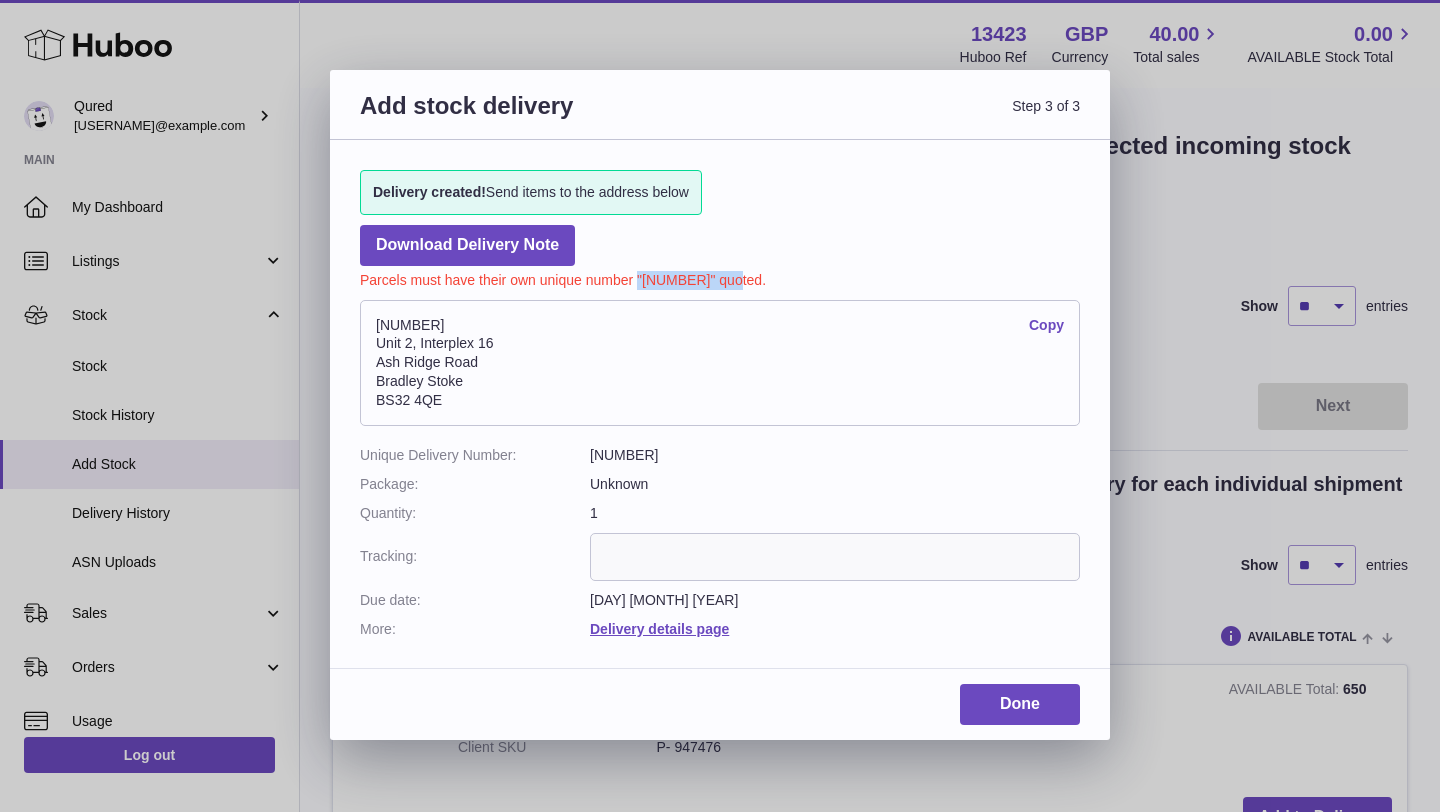 drag, startPoint x: 638, startPoint y: 279, endPoint x: 737, endPoint y: 280, distance: 99.00505 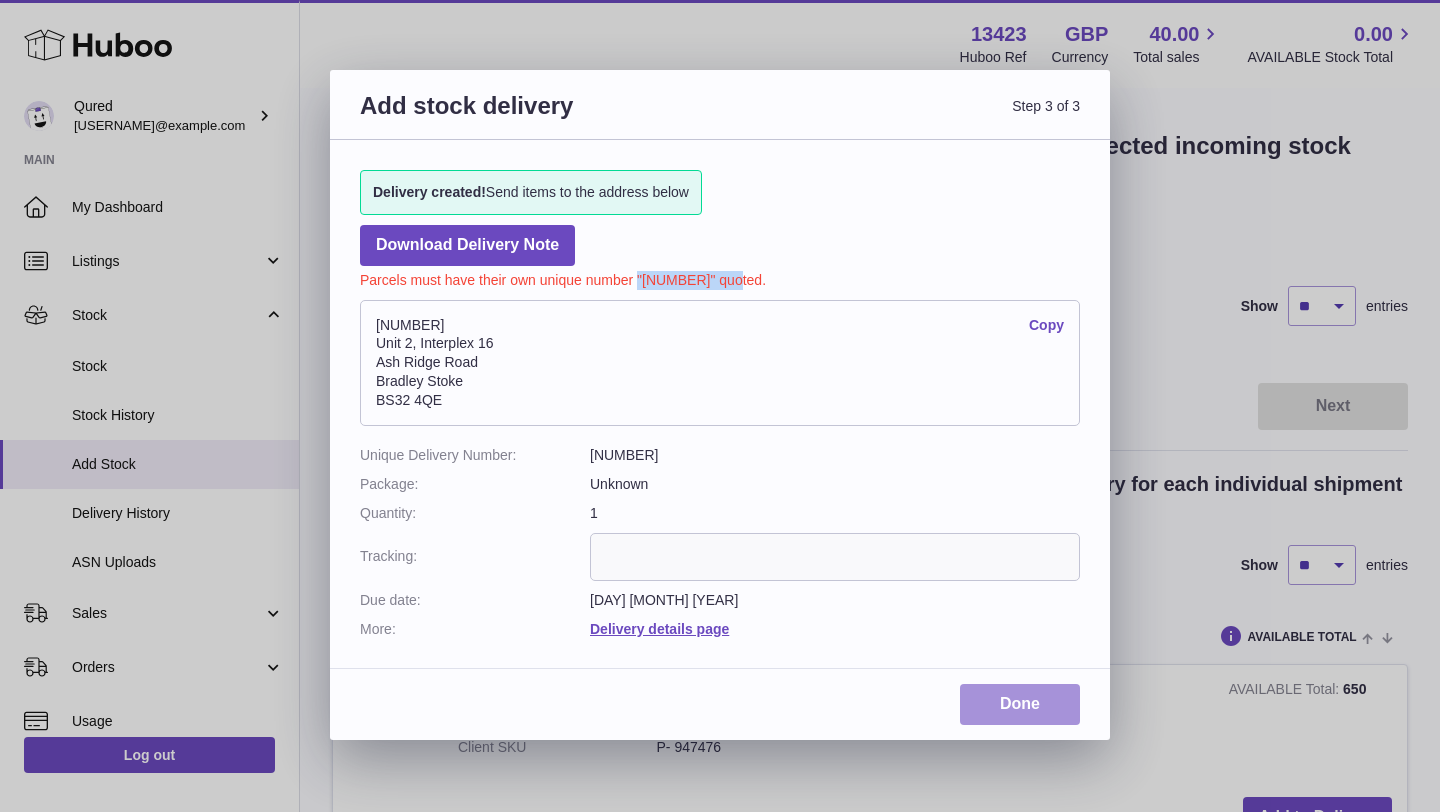 click on "Done" at bounding box center [1020, 704] 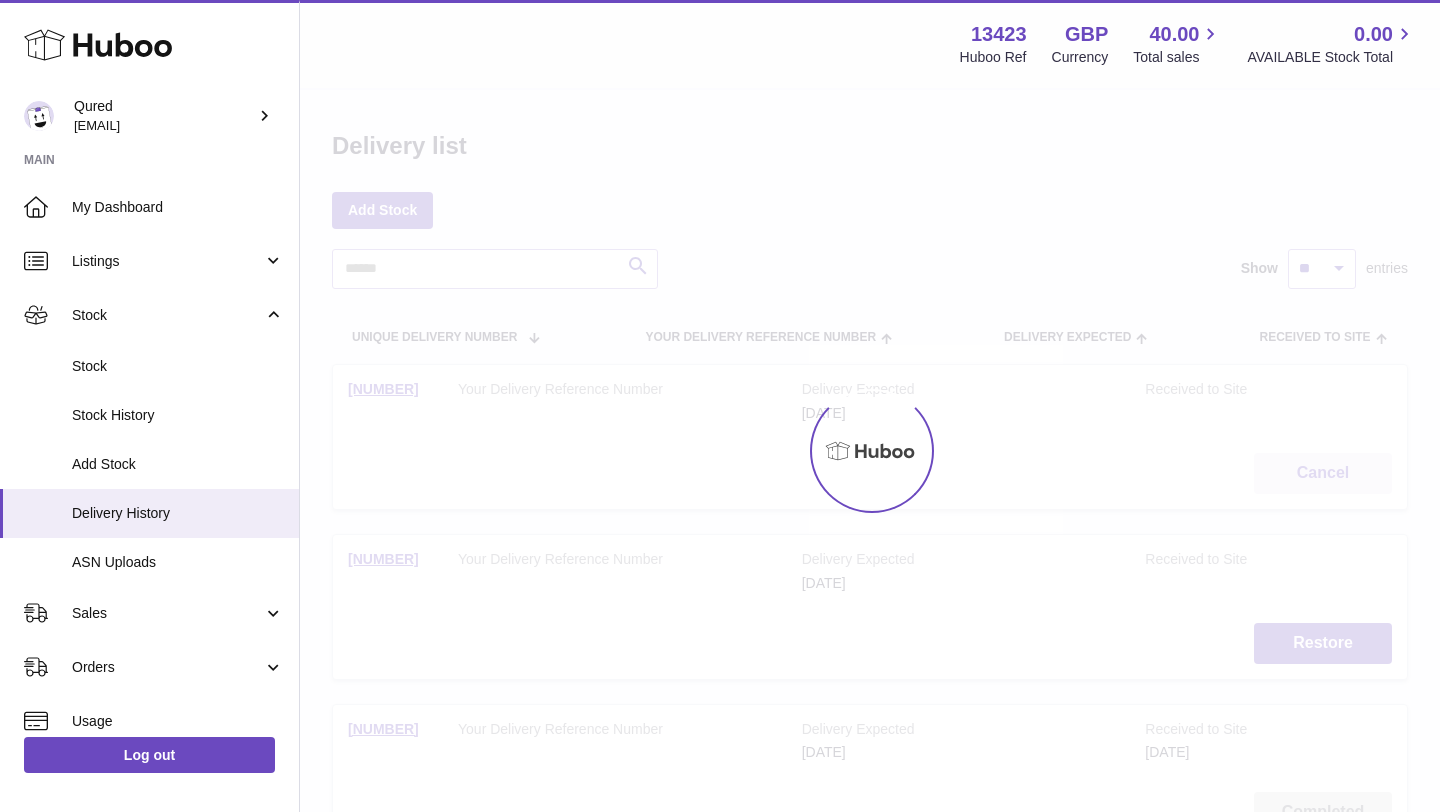 scroll, scrollTop: 0, scrollLeft: 0, axis: both 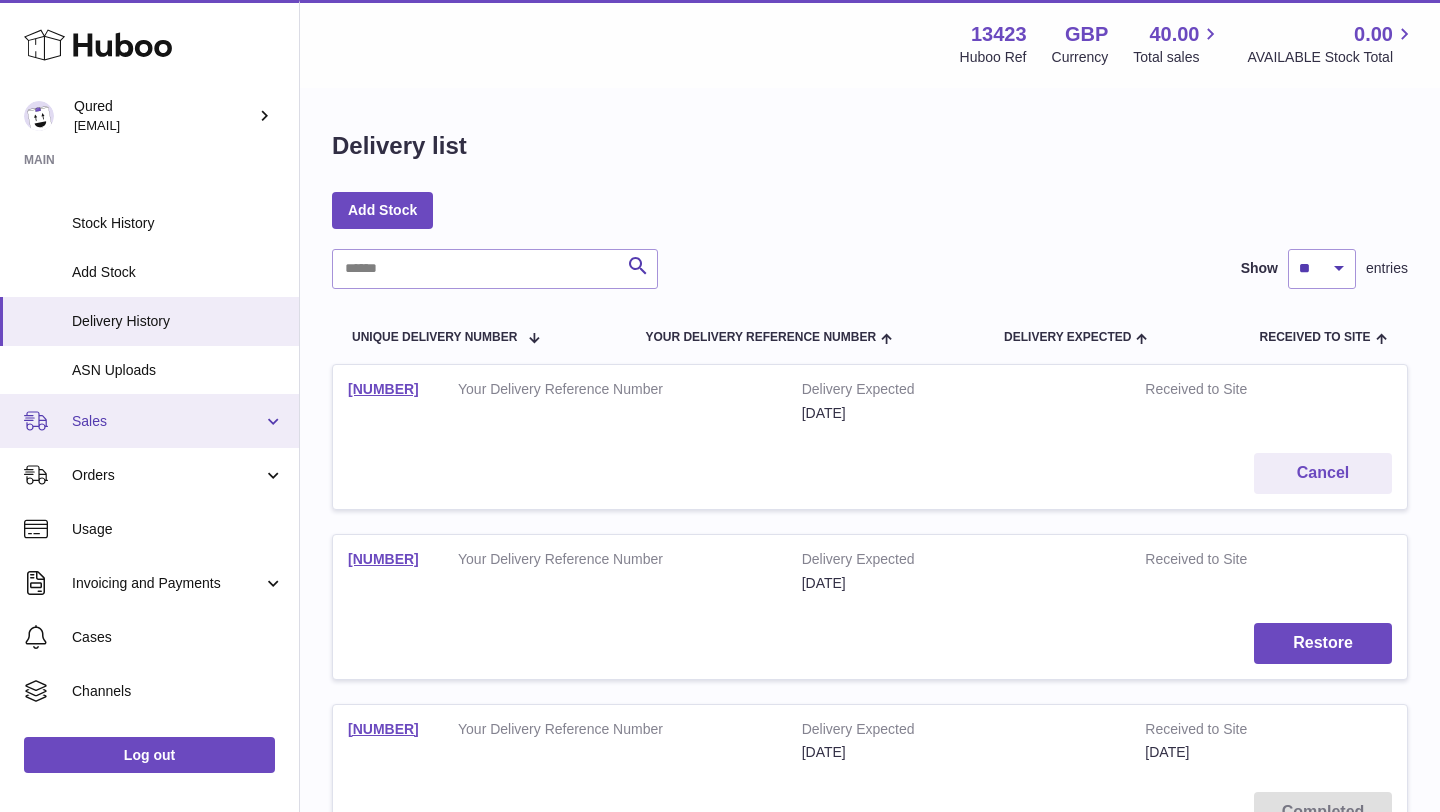 click on "Sales" at bounding box center [167, 421] 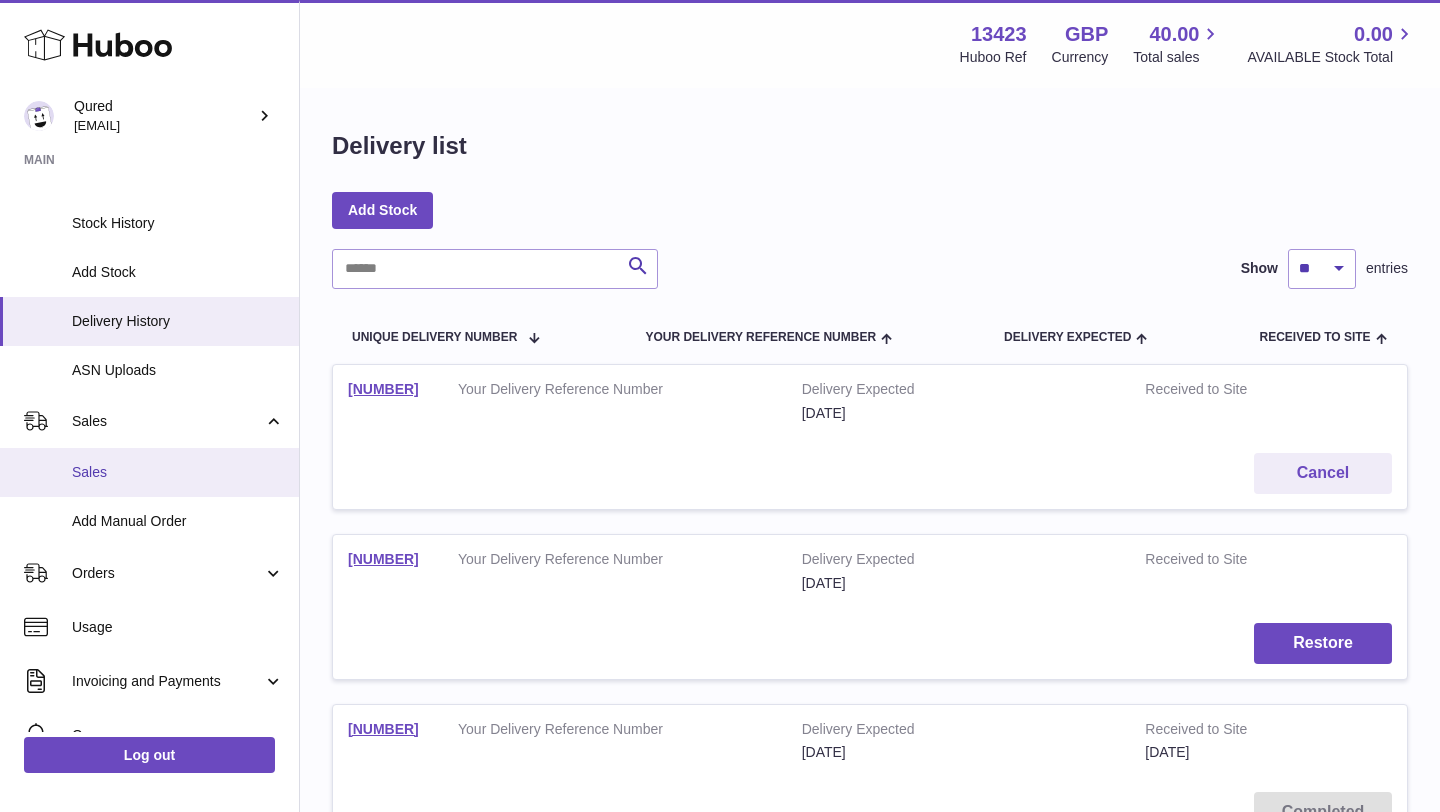 click on "Sales" at bounding box center (178, 472) 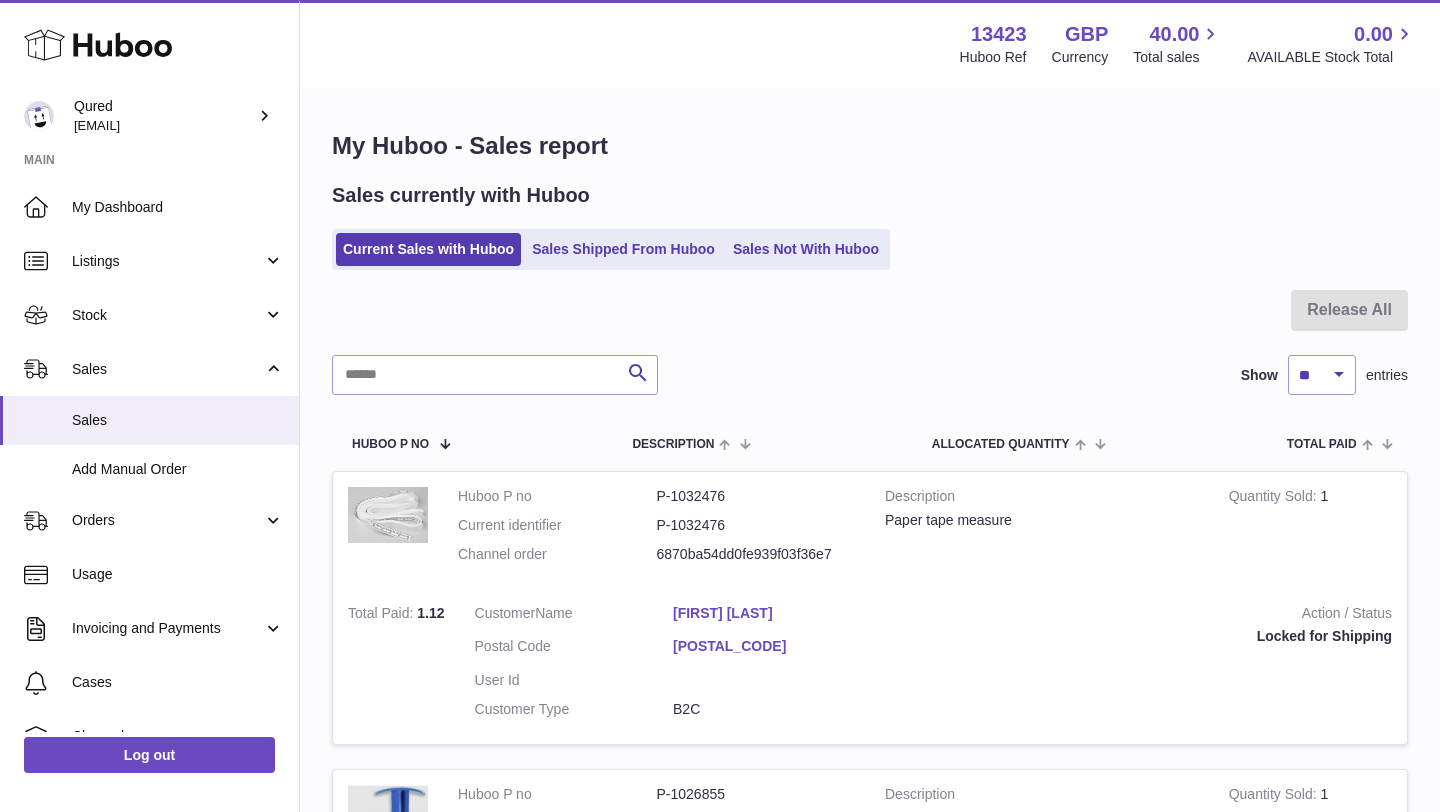 scroll, scrollTop: 0, scrollLeft: 0, axis: both 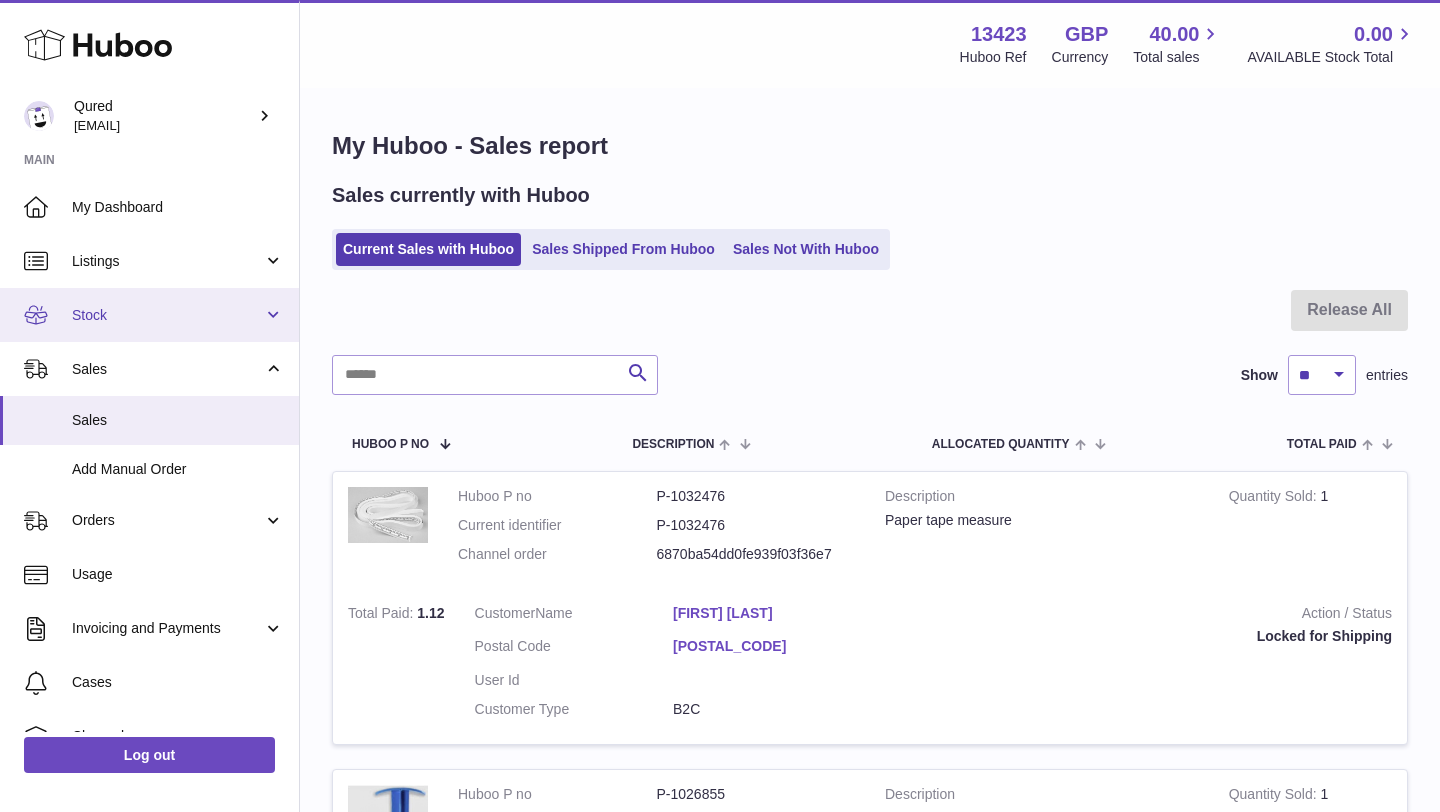 click on "Stock" at bounding box center [149, 315] 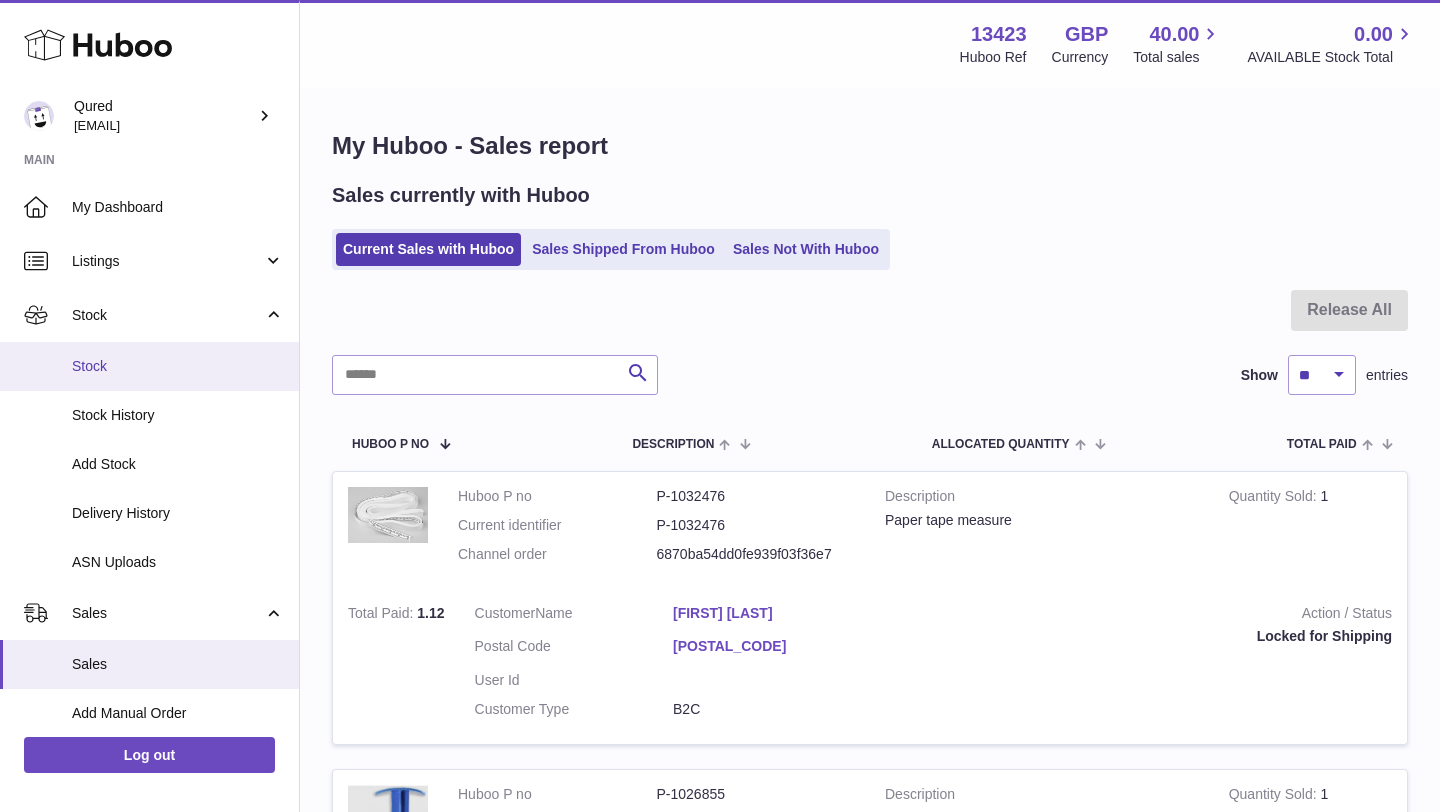 click on "Stock" at bounding box center [178, 366] 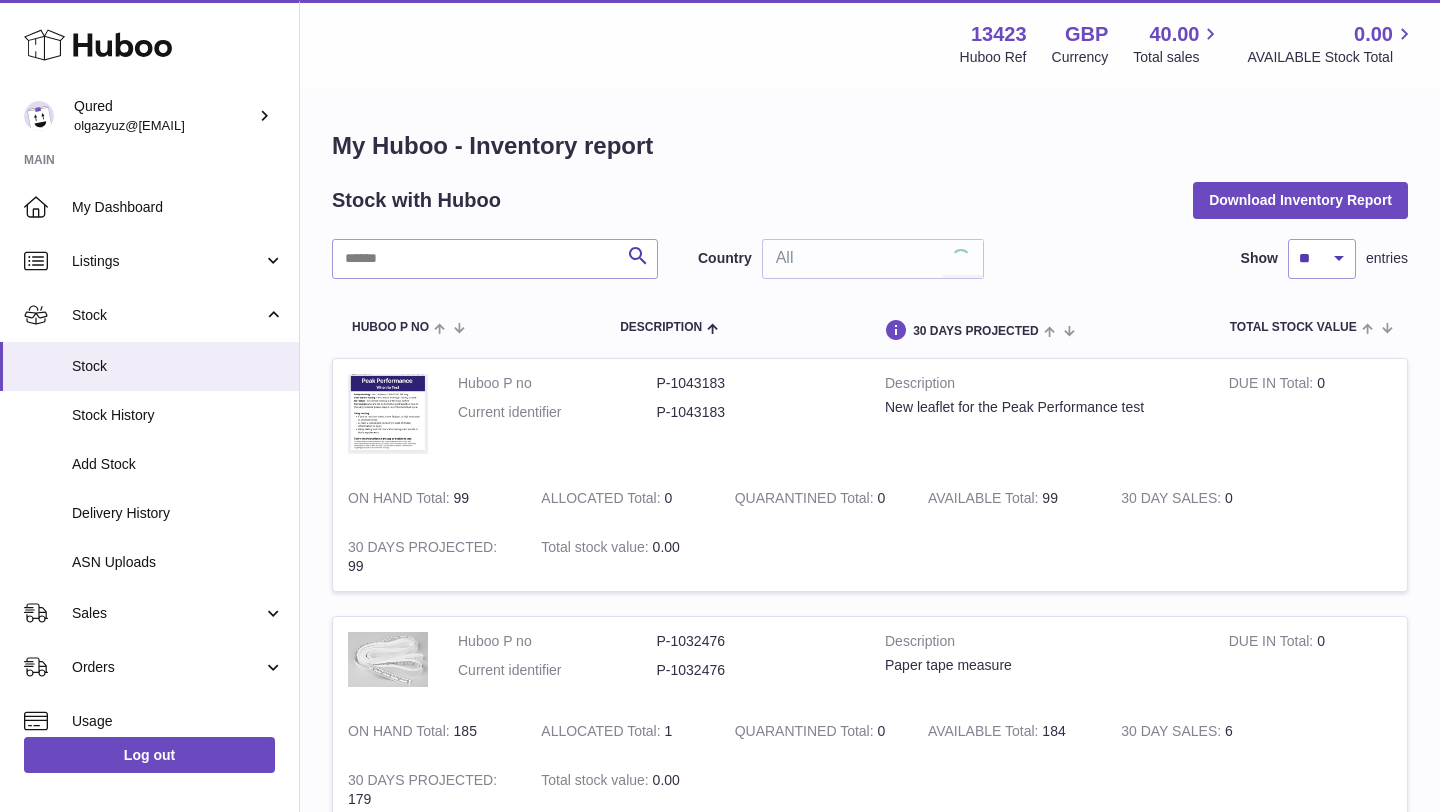 scroll, scrollTop: 0, scrollLeft: 0, axis: both 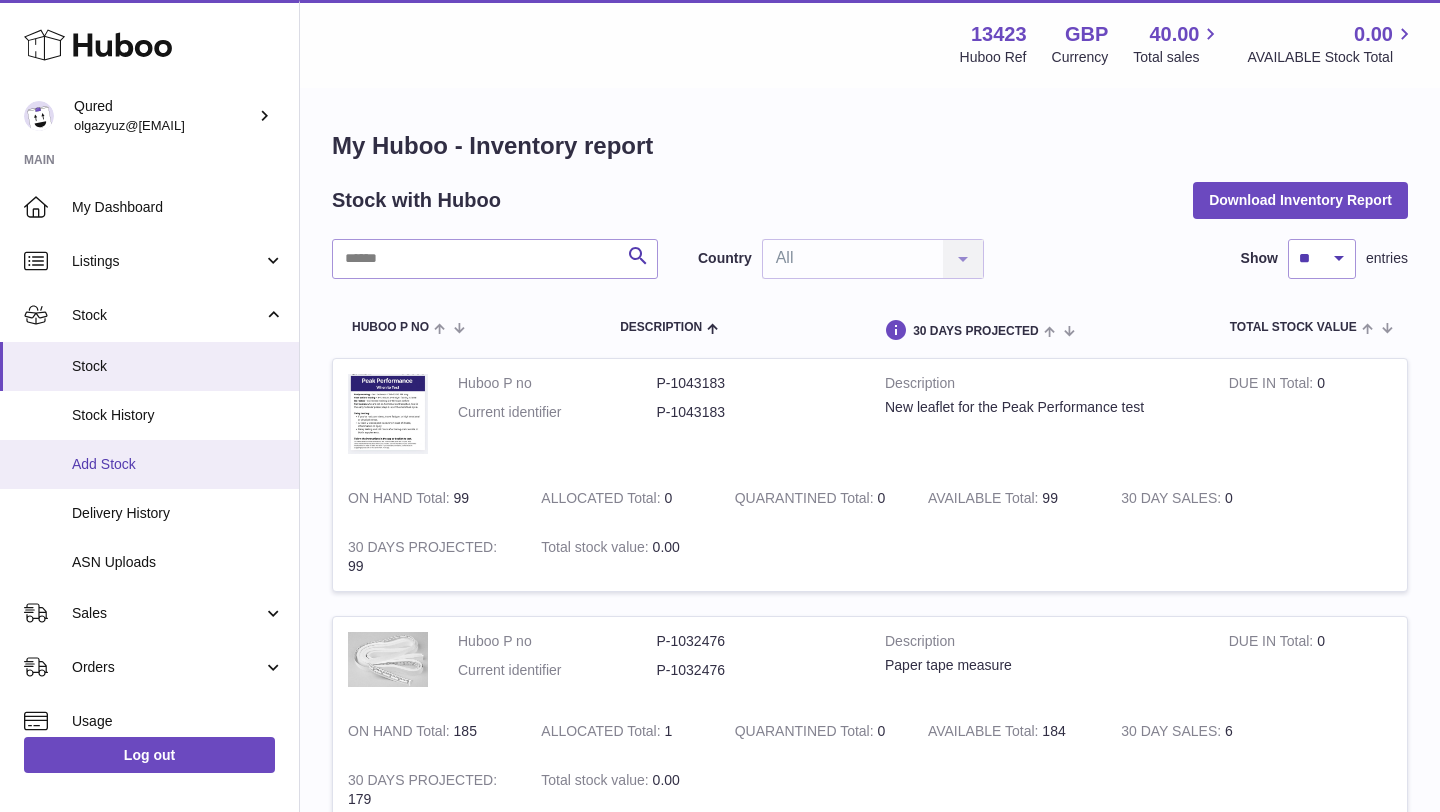 click on "Add Stock" at bounding box center [149, 464] 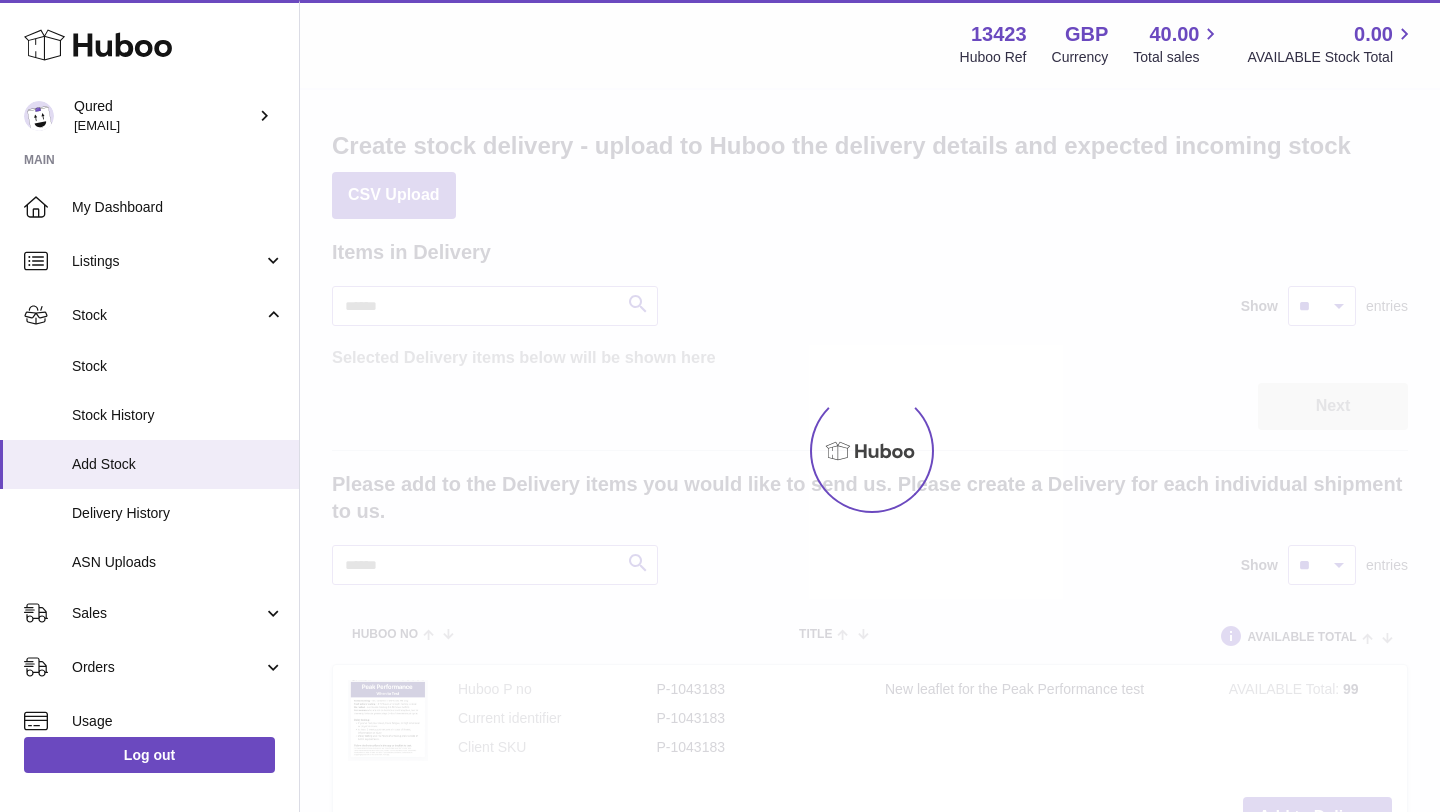 scroll, scrollTop: 0, scrollLeft: 0, axis: both 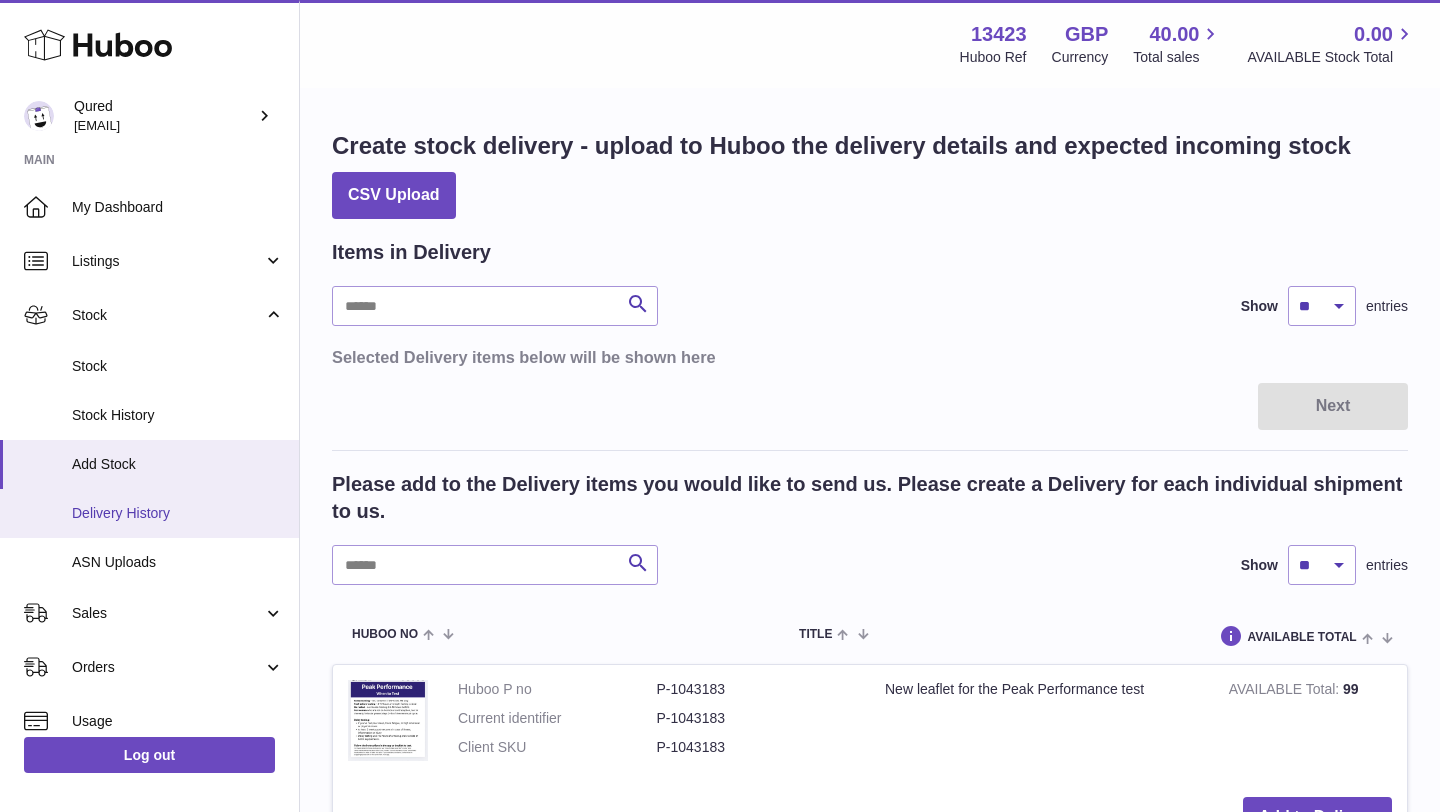 click on "Delivery History" at bounding box center [178, 513] 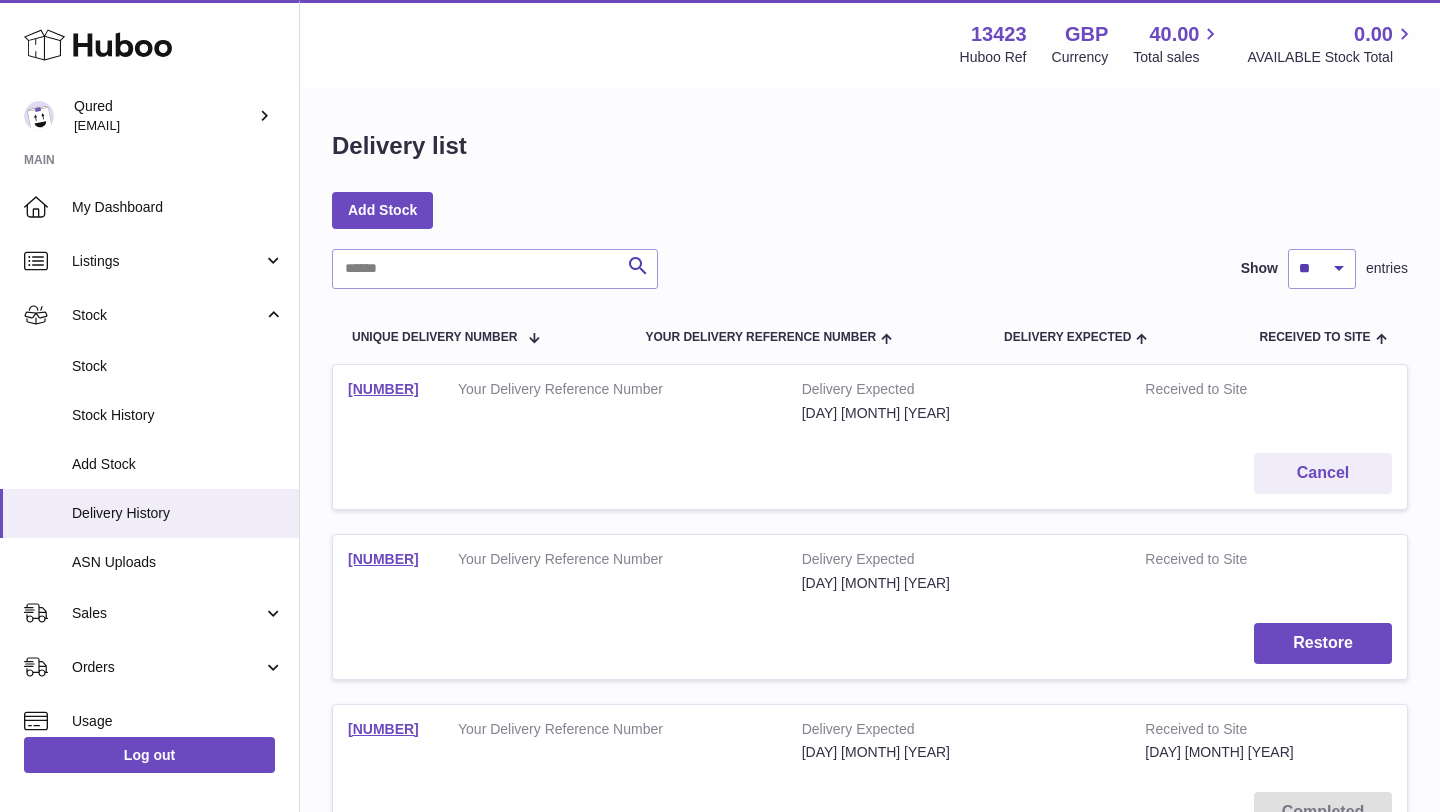 scroll, scrollTop: 0, scrollLeft: 0, axis: both 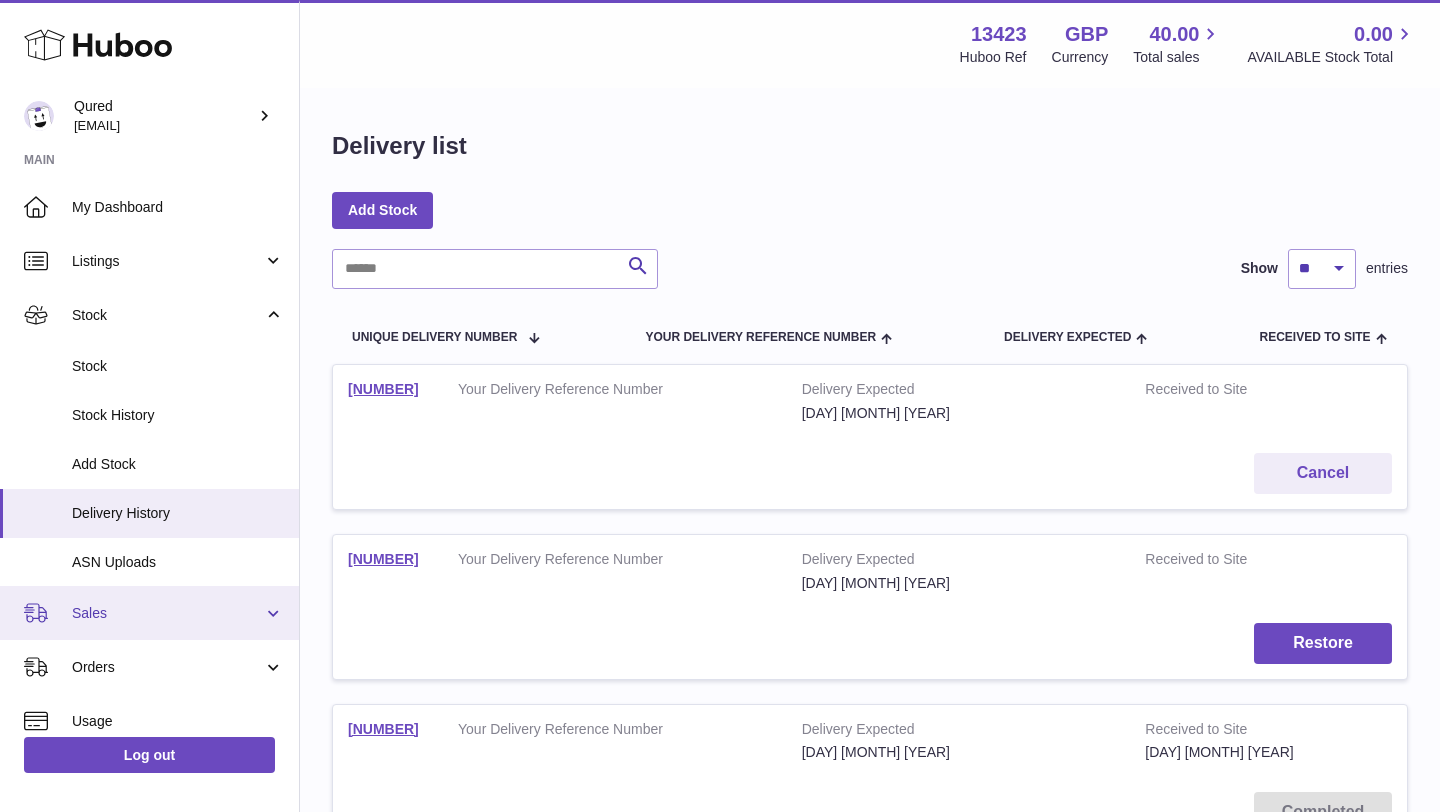 click on "Sales" at bounding box center [167, 613] 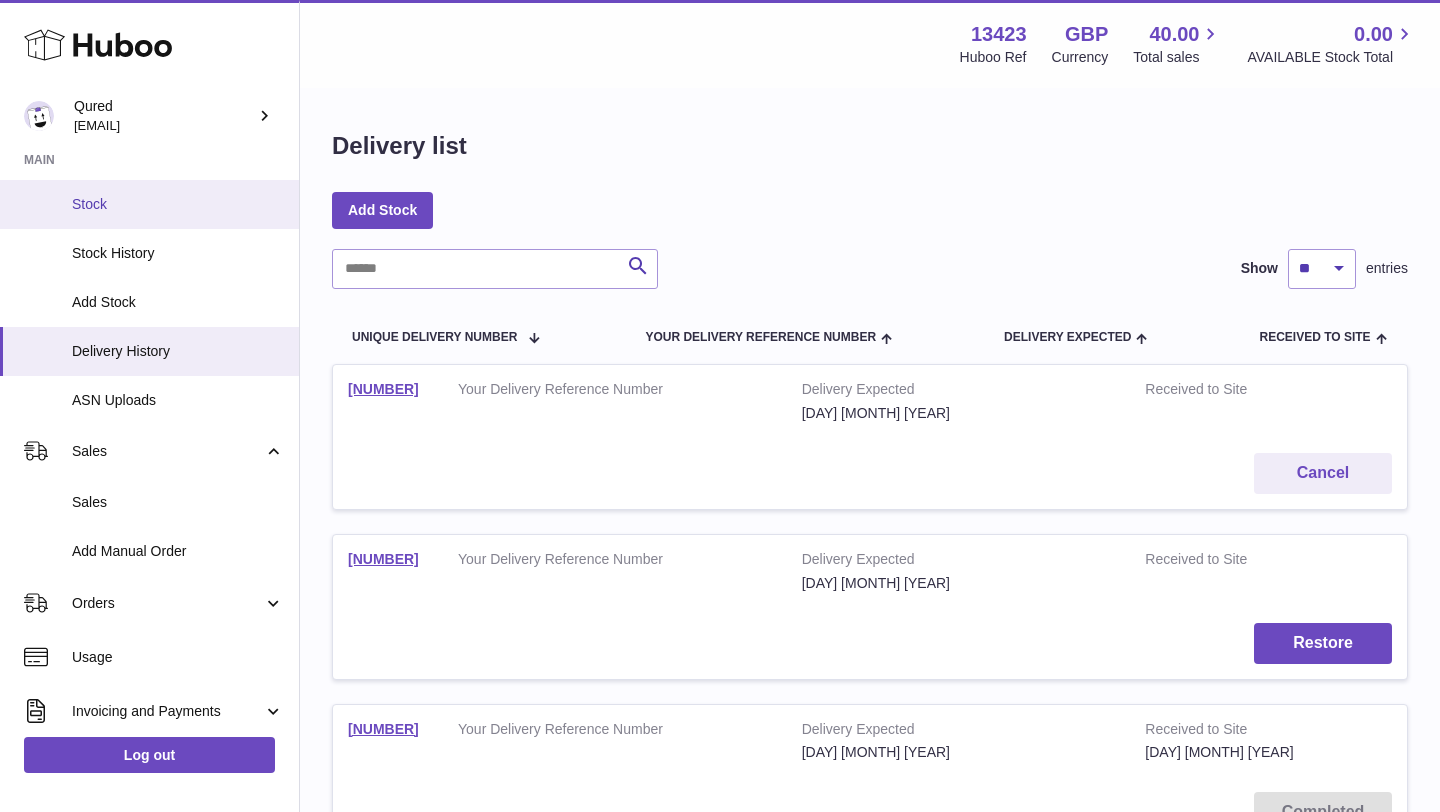 scroll, scrollTop: 189, scrollLeft: 0, axis: vertical 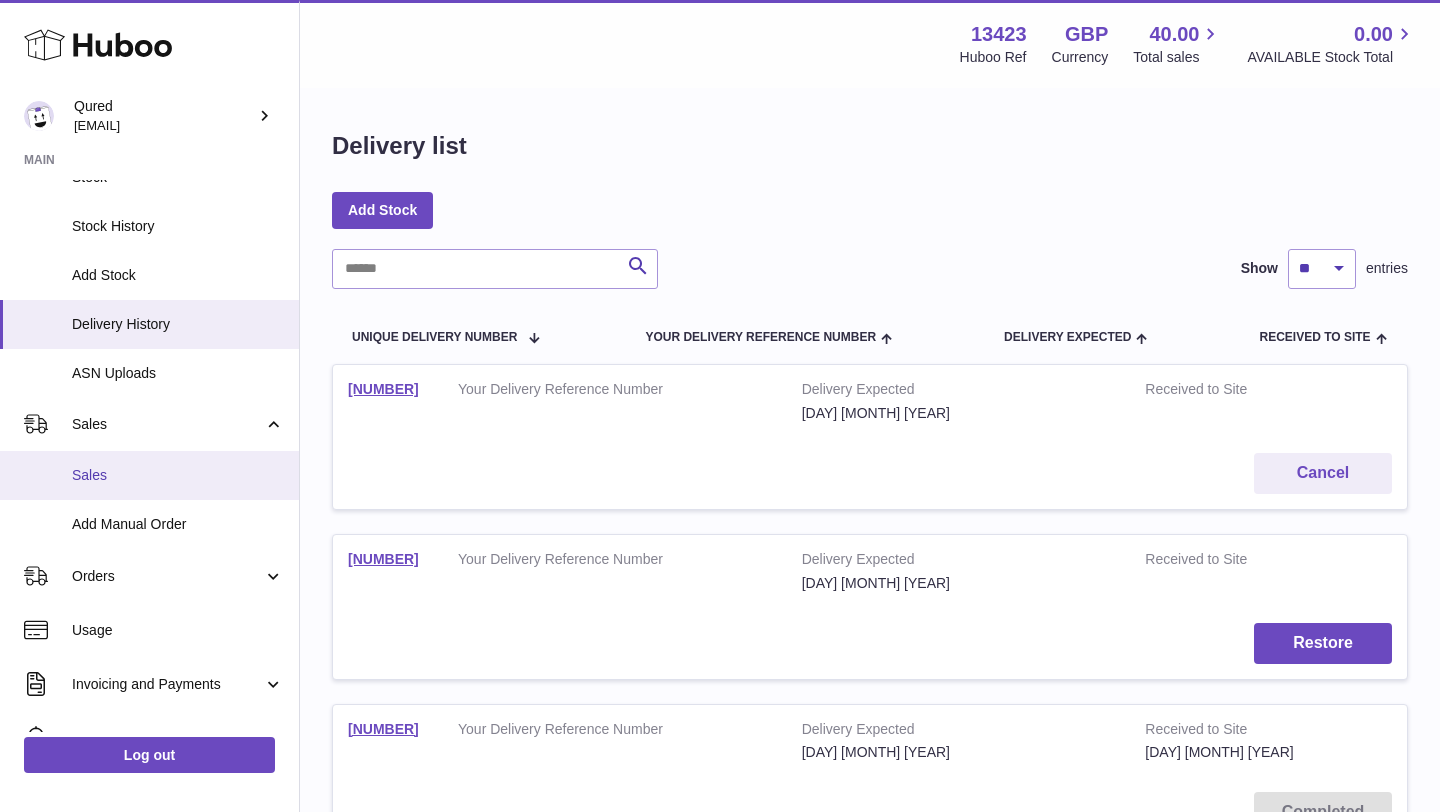 click on "Sales" at bounding box center (178, 475) 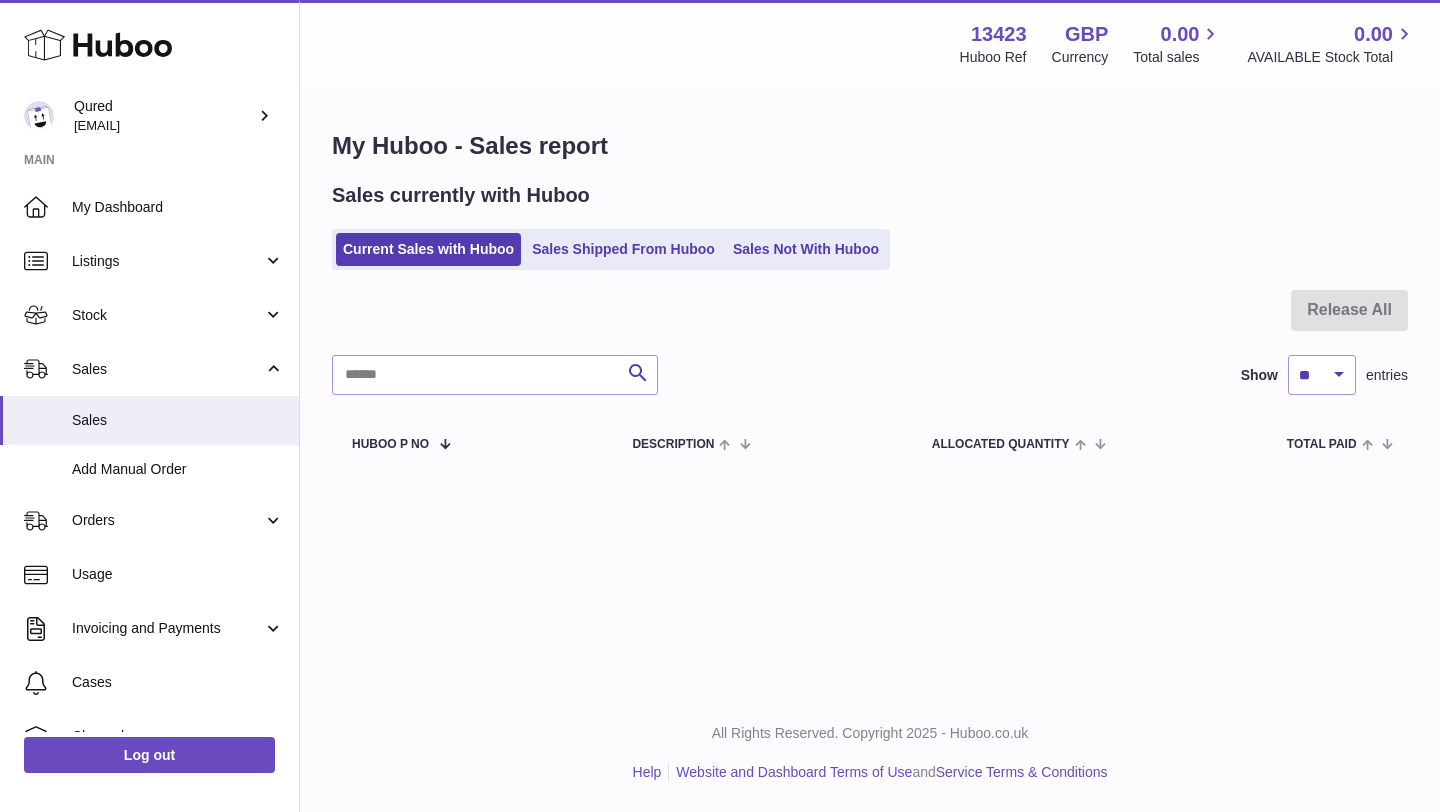 scroll, scrollTop: 0, scrollLeft: 0, axis: both 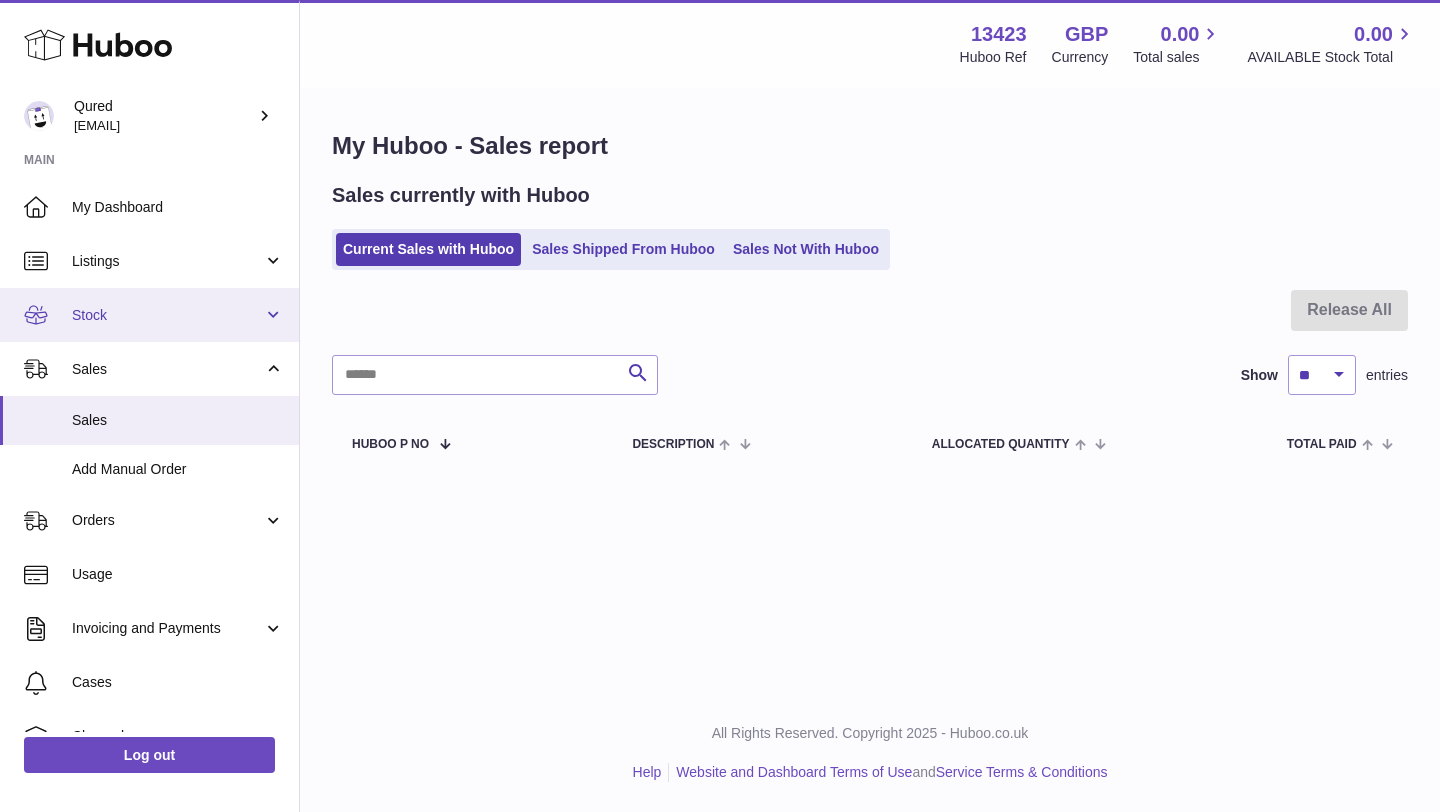 click on "Stock" at bounding box center (149, 315) 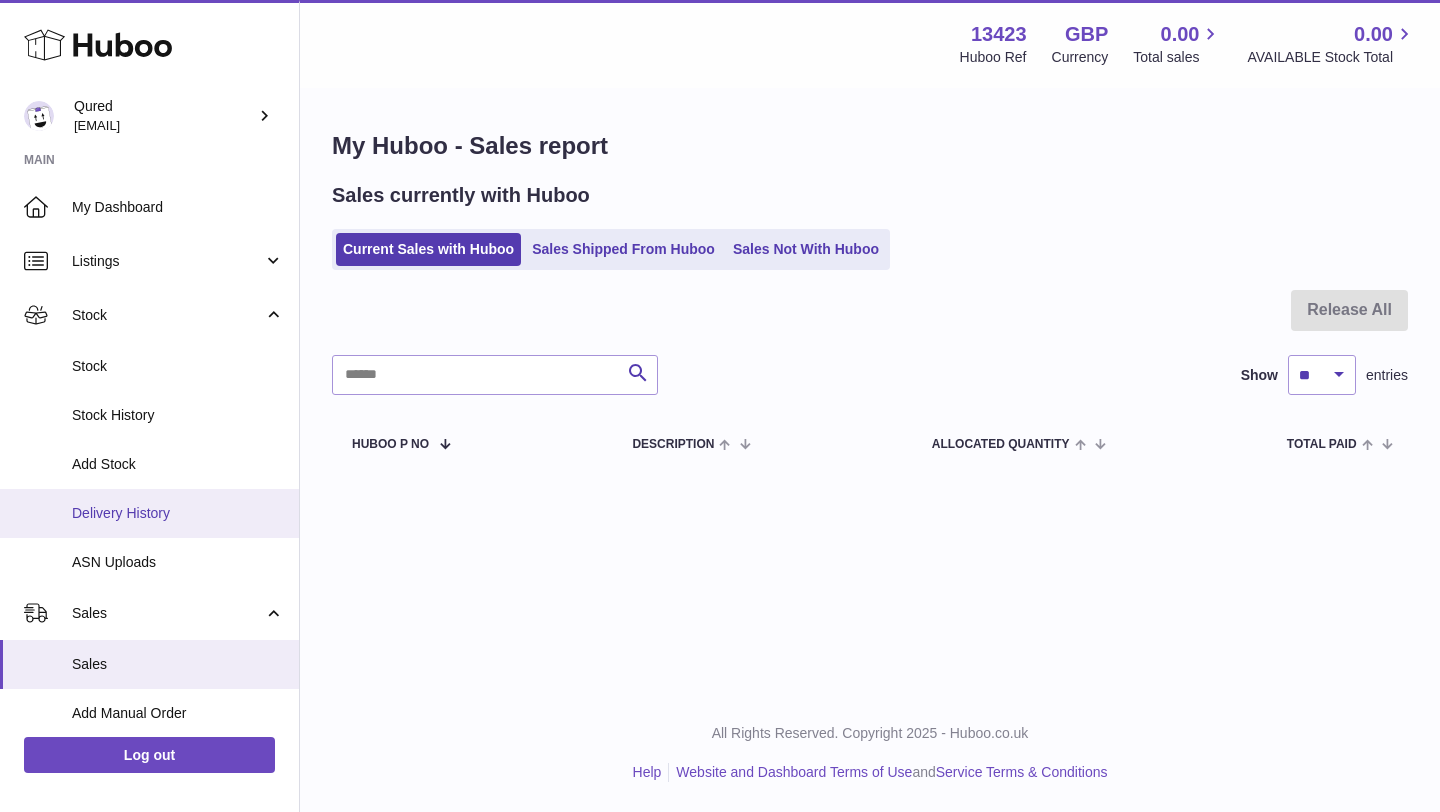 click on "Delivery History" at bounding box center (149, 513) 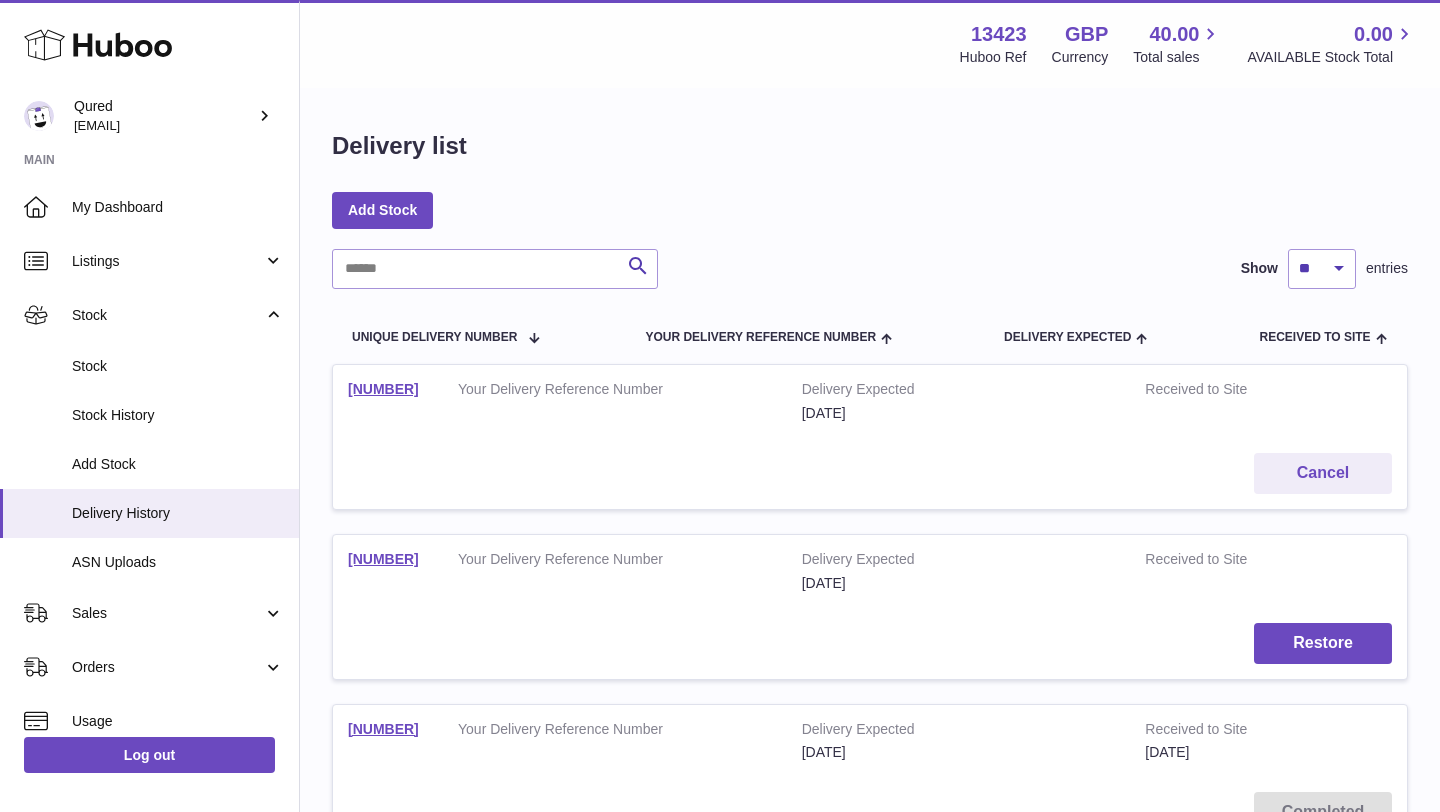 scroll, scrollTop: 0, scrollLeft: 0, axis: both 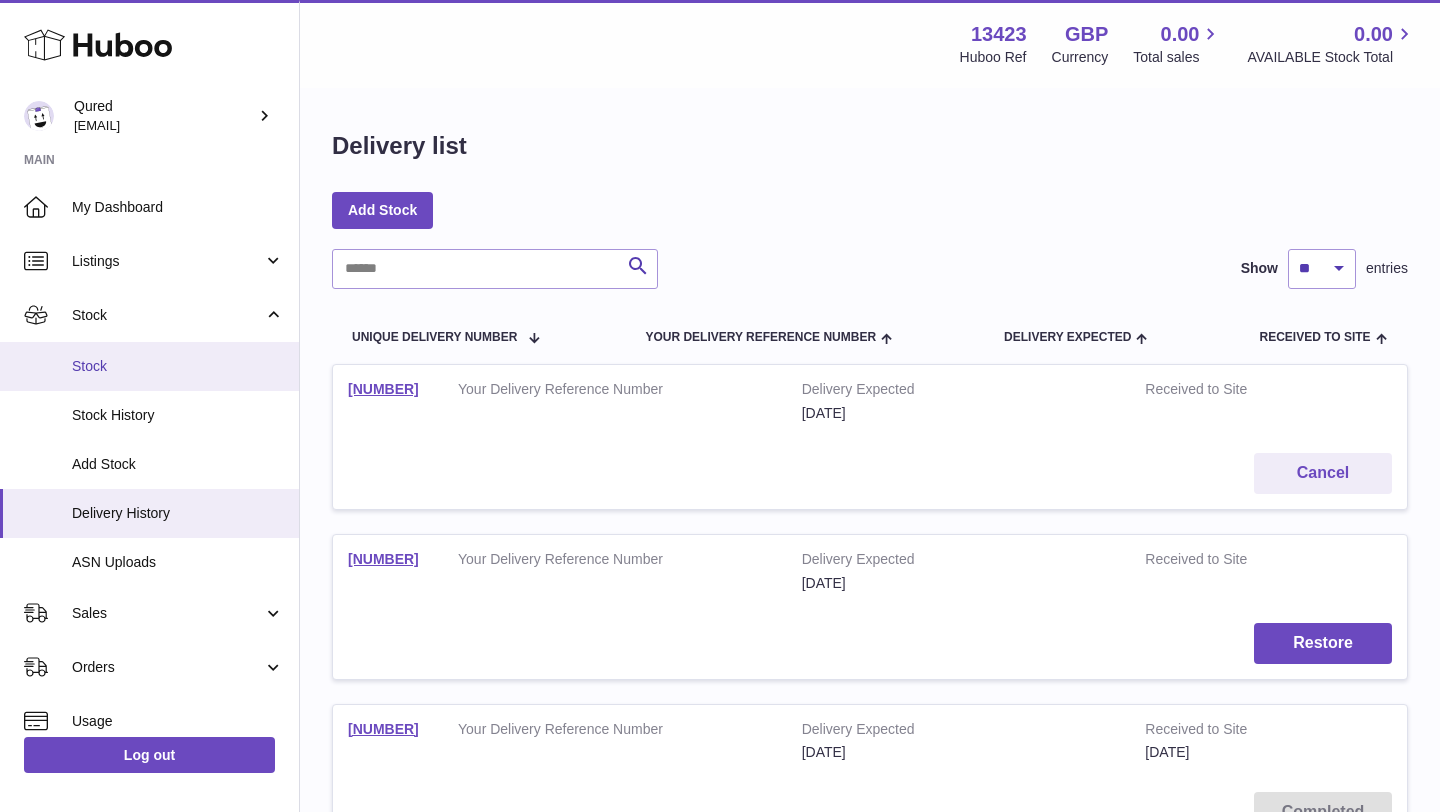 click on "Stock" at bounding box center [149, 366] 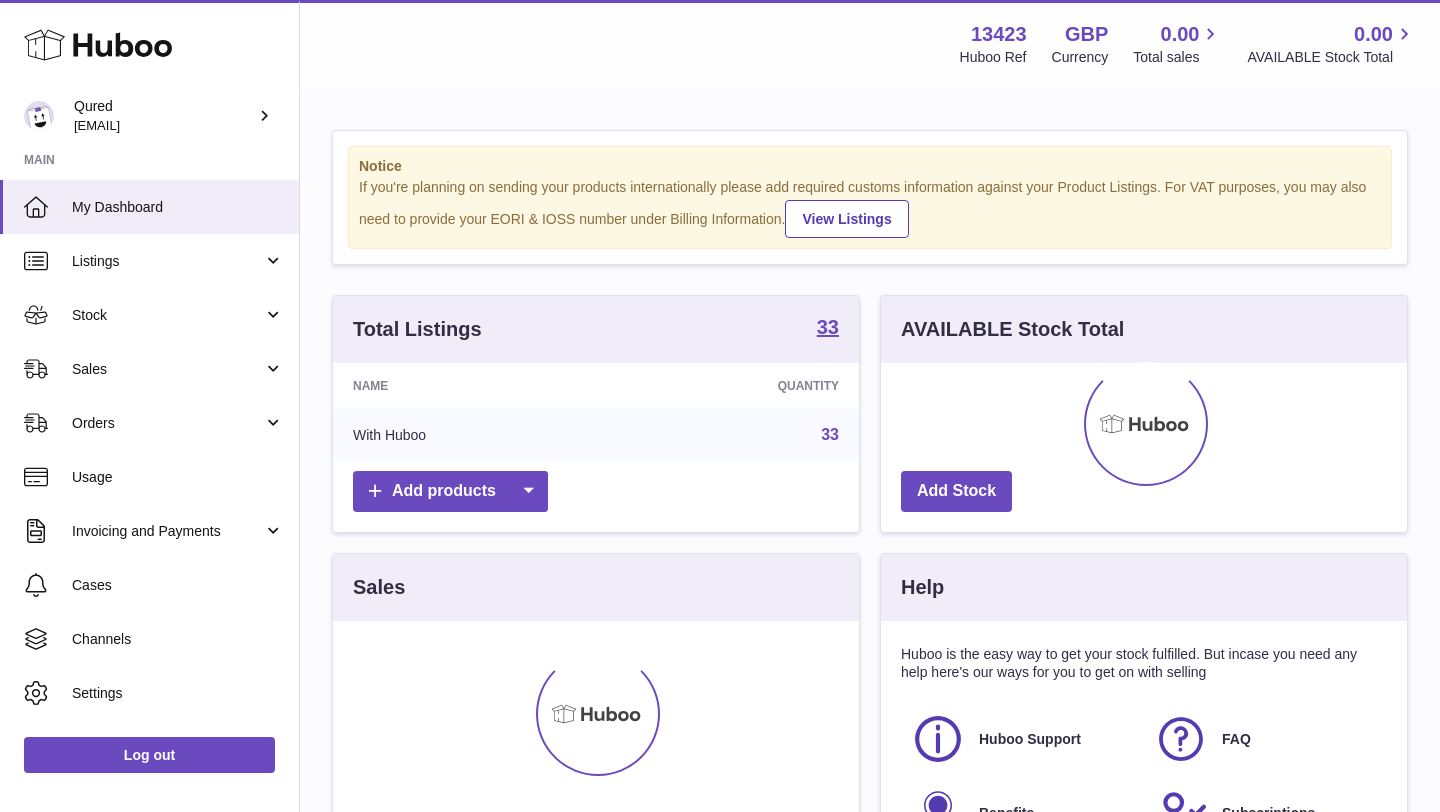 scroll, scrollTop: 0, scrollLeft: 0, axis: both 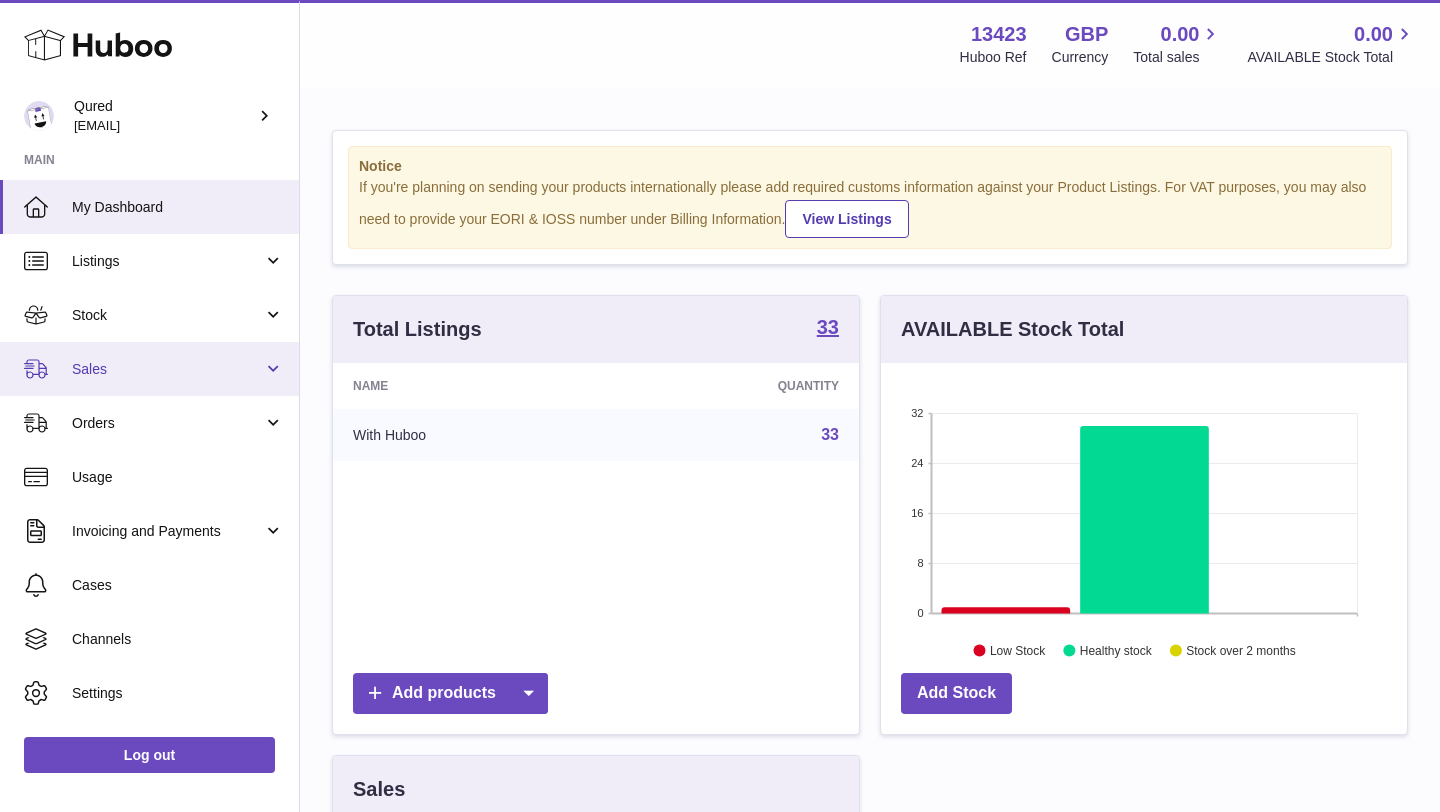 click on "Sales" at bounding box center (149, 369) 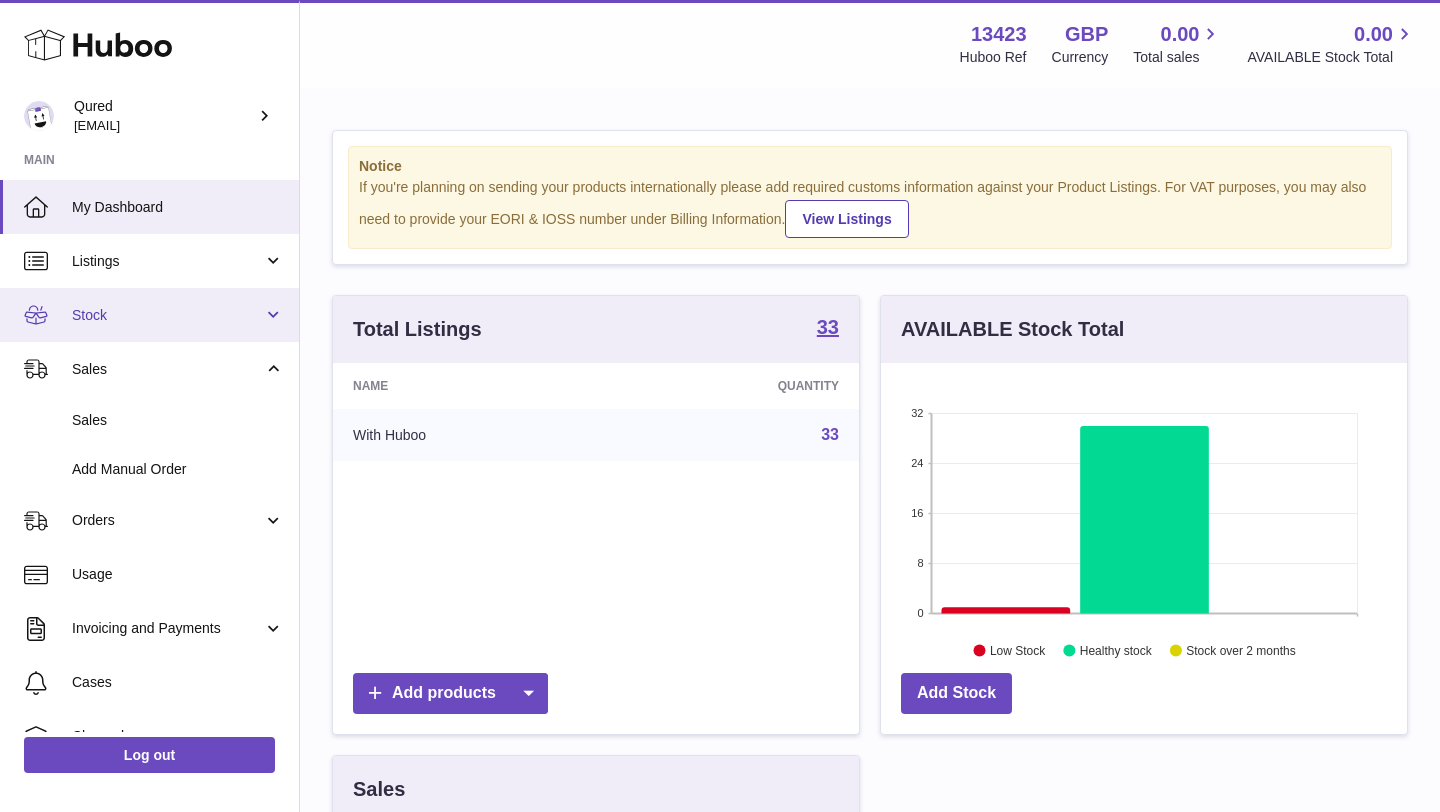 click on "Stock" at bounding box center [149, 315] 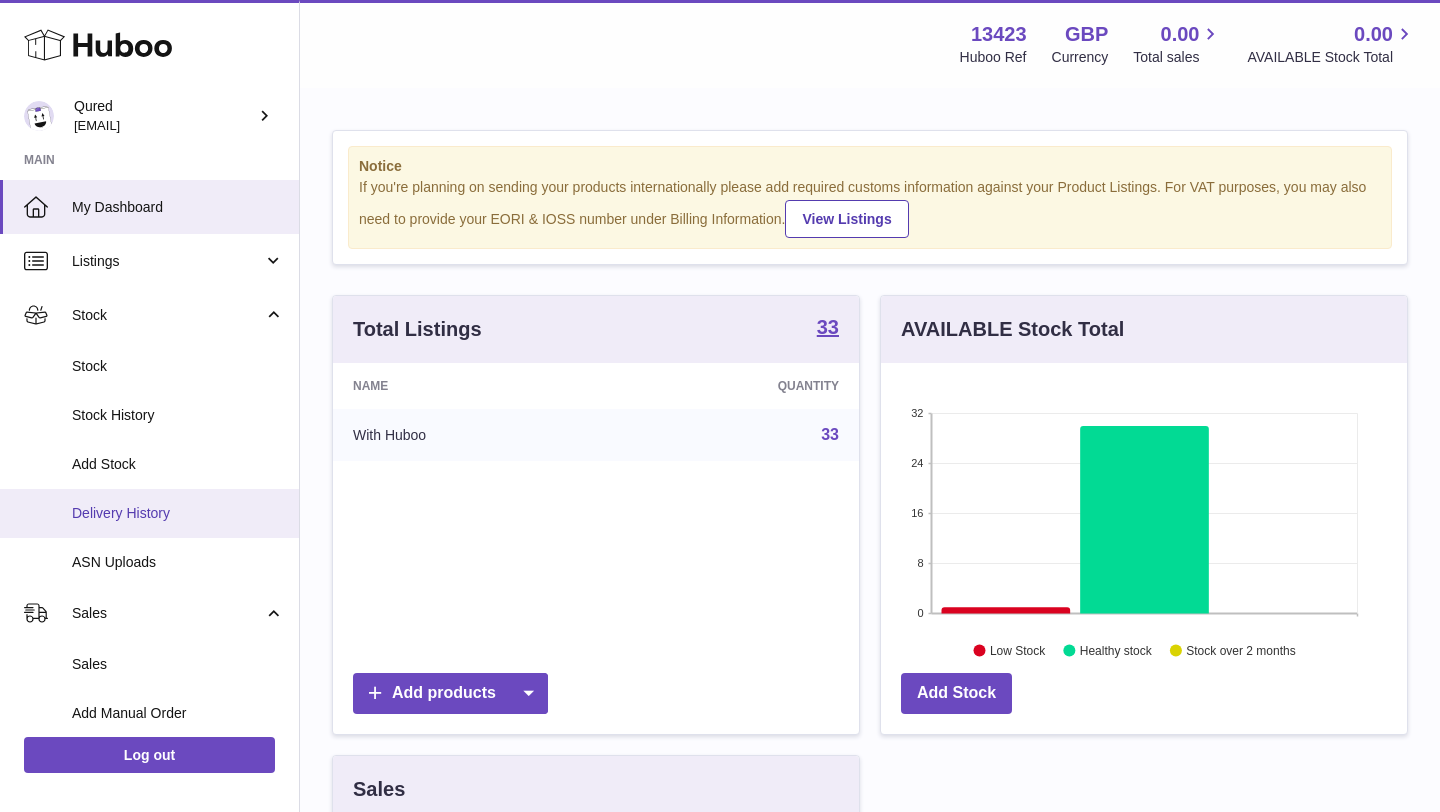 click on "Delivery History" at bounding box center [178, 513] 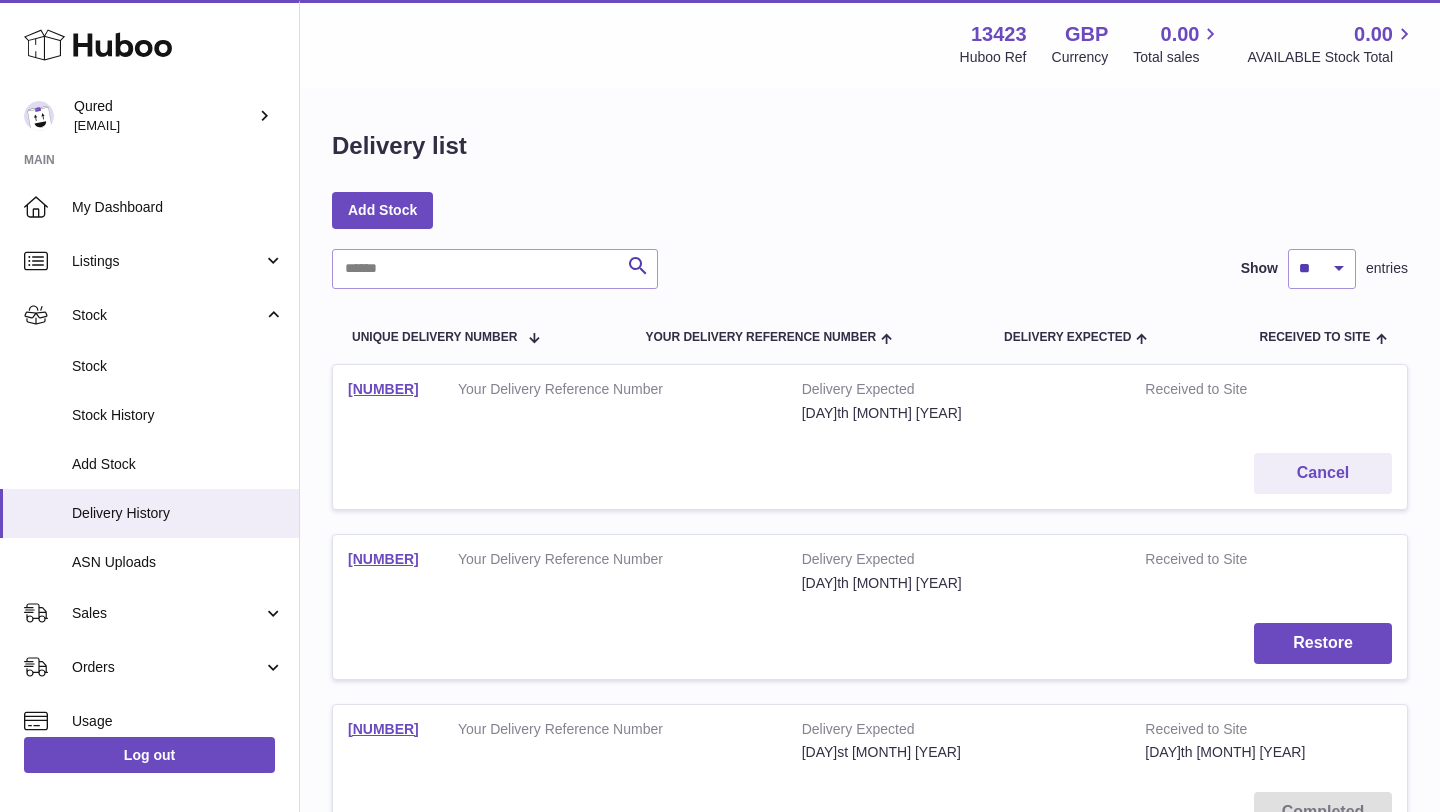 scroll, scrollTop: 0, scrollLeft: 0, axis: both 